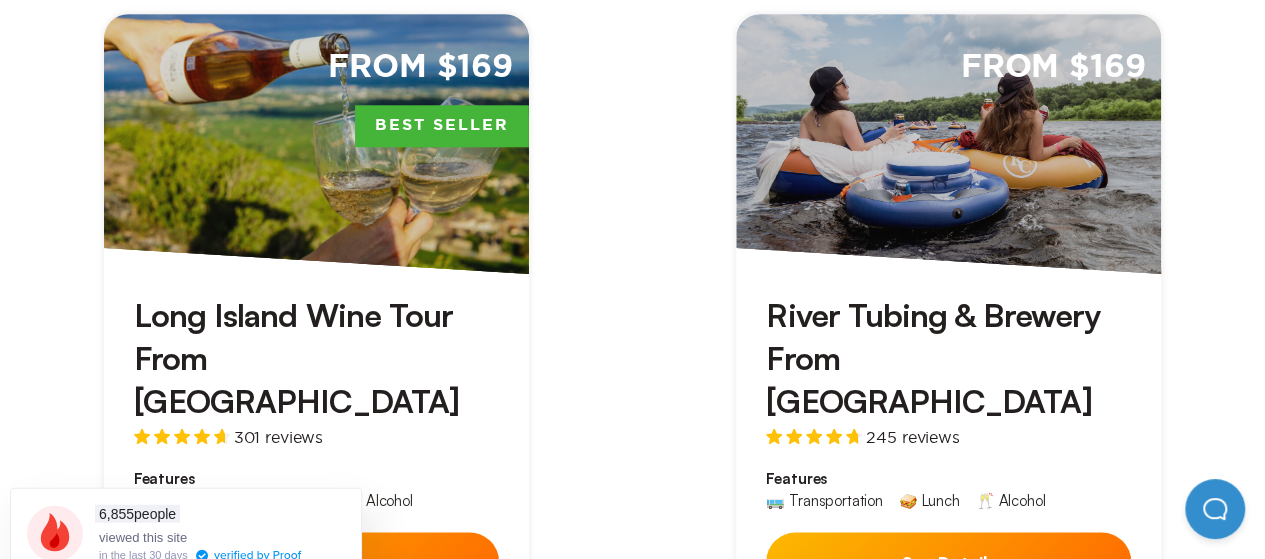 scroll, scrollTop: 1000, scrollLeft: 0, axis: vertical 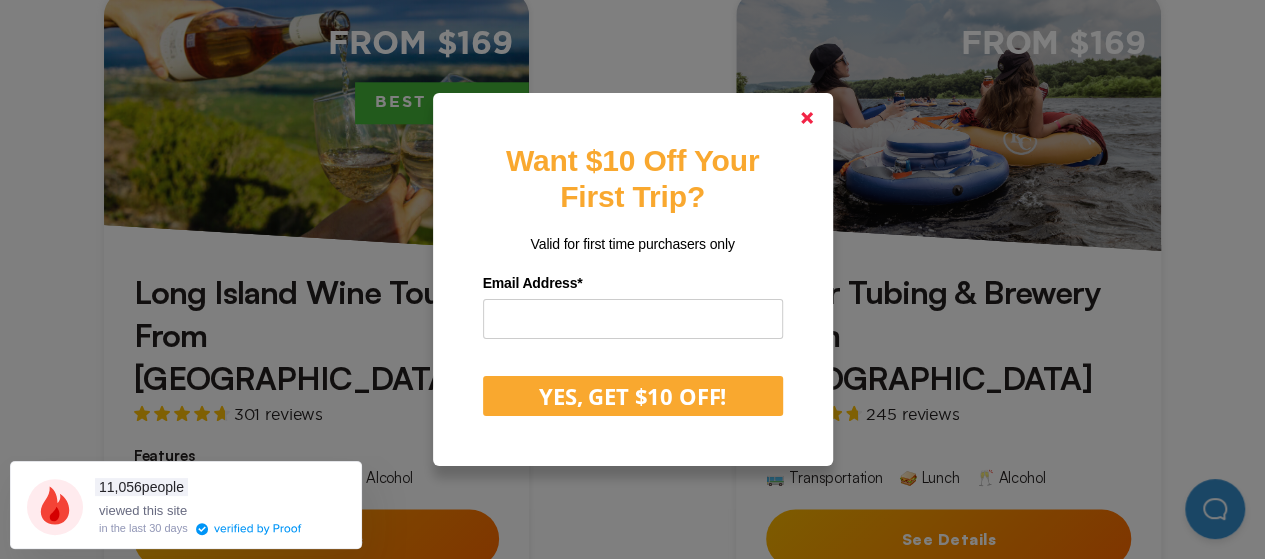 drag, startPoint x: 820, startPoint y: 121, endPoint x: 718, endPoint y: 145, distance: 104.78549 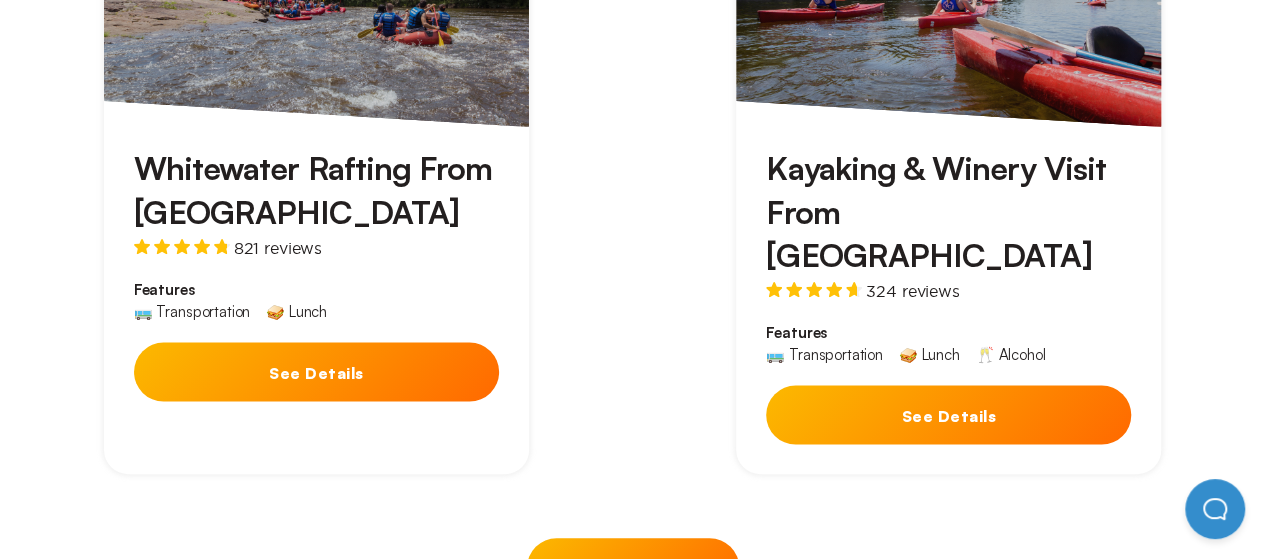 scroll, scrollTop: 1800, scrollLeft: 0, axis: vertical 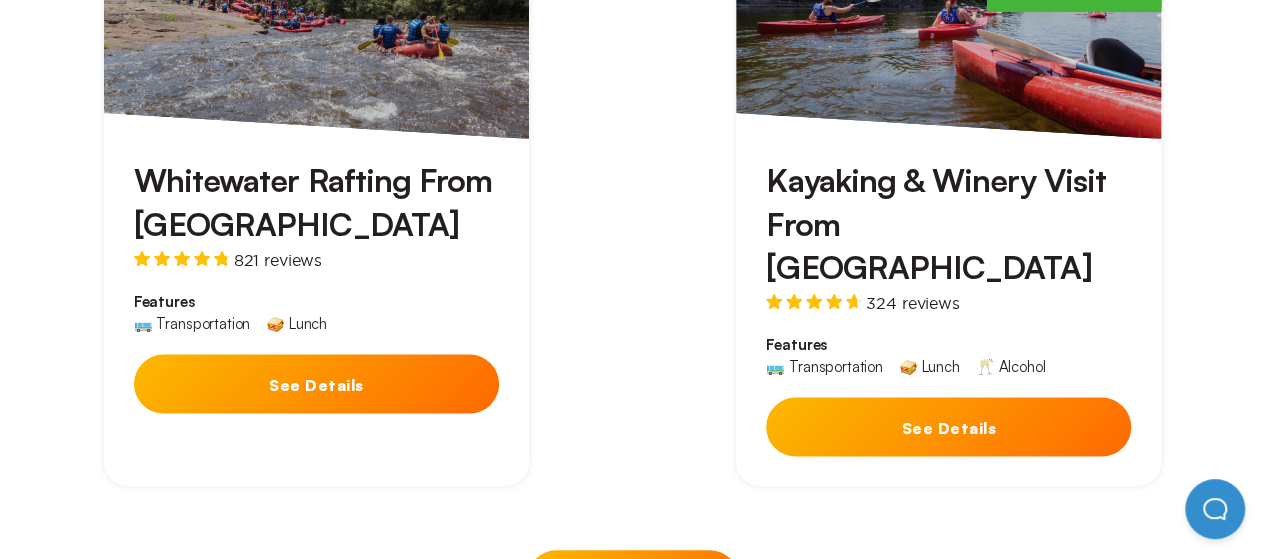click on "Kayaking & Winery Visit From [GEOGRAPHIC_DATA]" at bounding box center (948, 223) 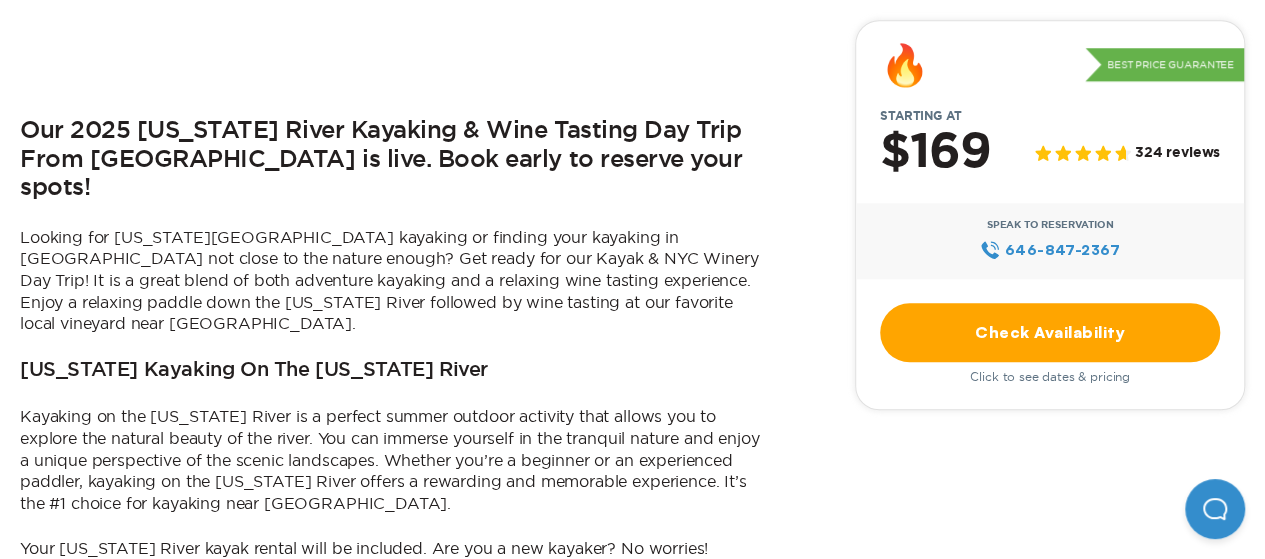 scroll, scrollTop: 900, scrollLeft: 0, axis: vertical 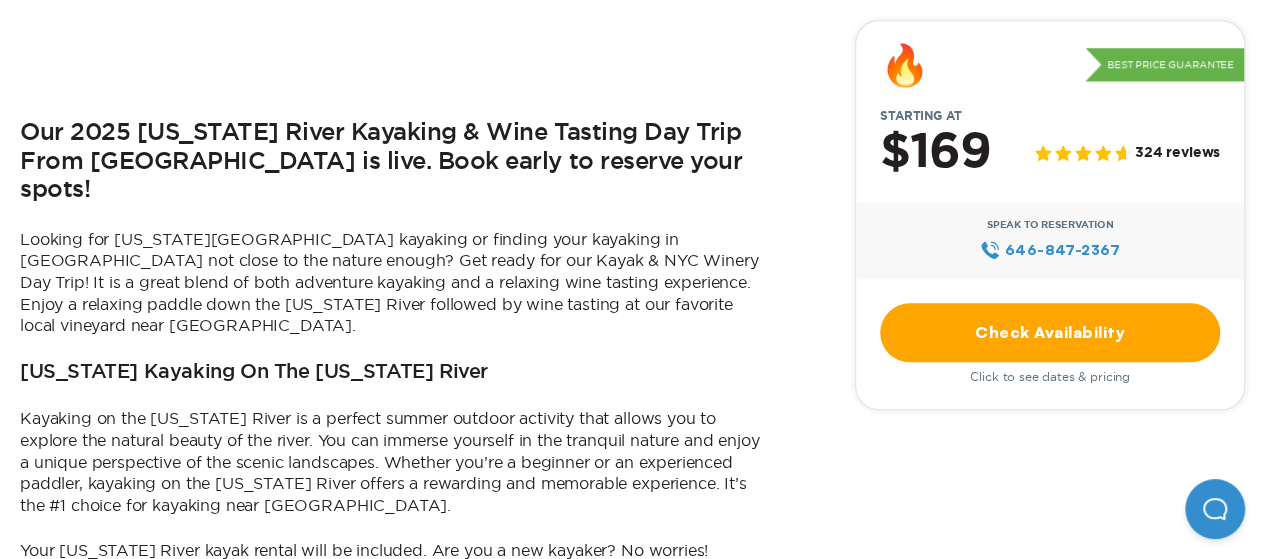 click on "Check Availability" at bounding box center [1050, 332] 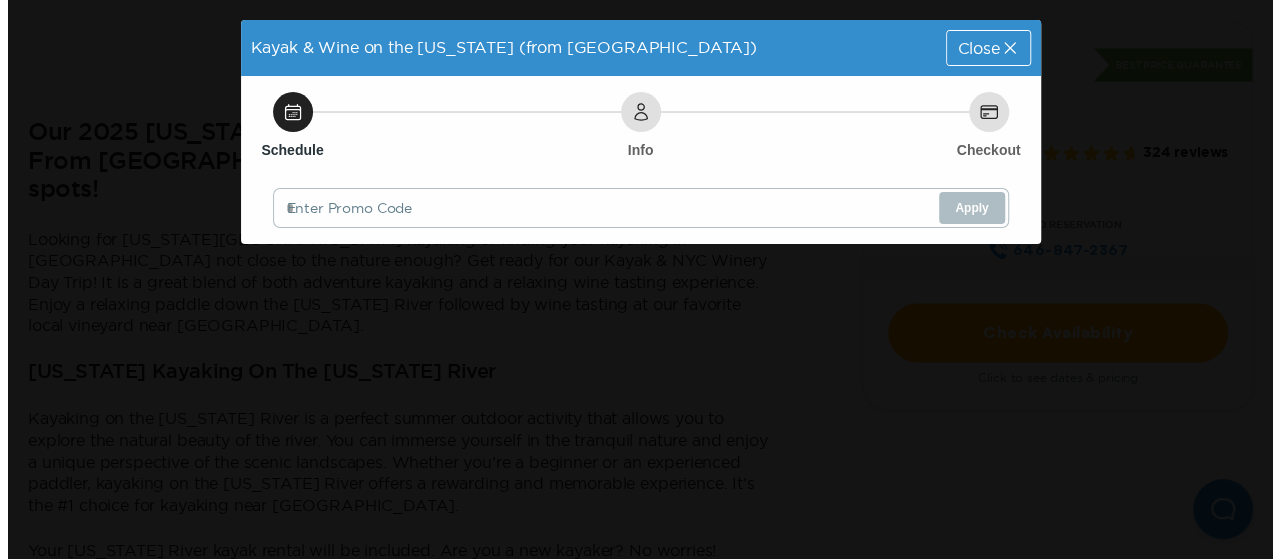 scroll, scrollTop: 0, scrollLeft: 0, axis: both 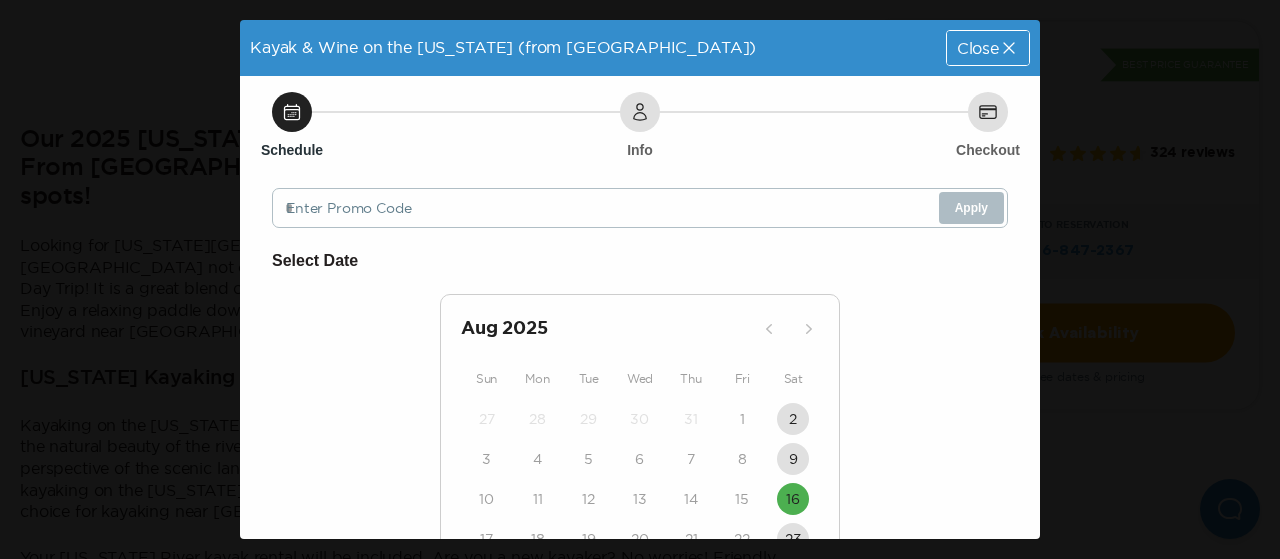 click on "Close" at bounding box center (978, 48) 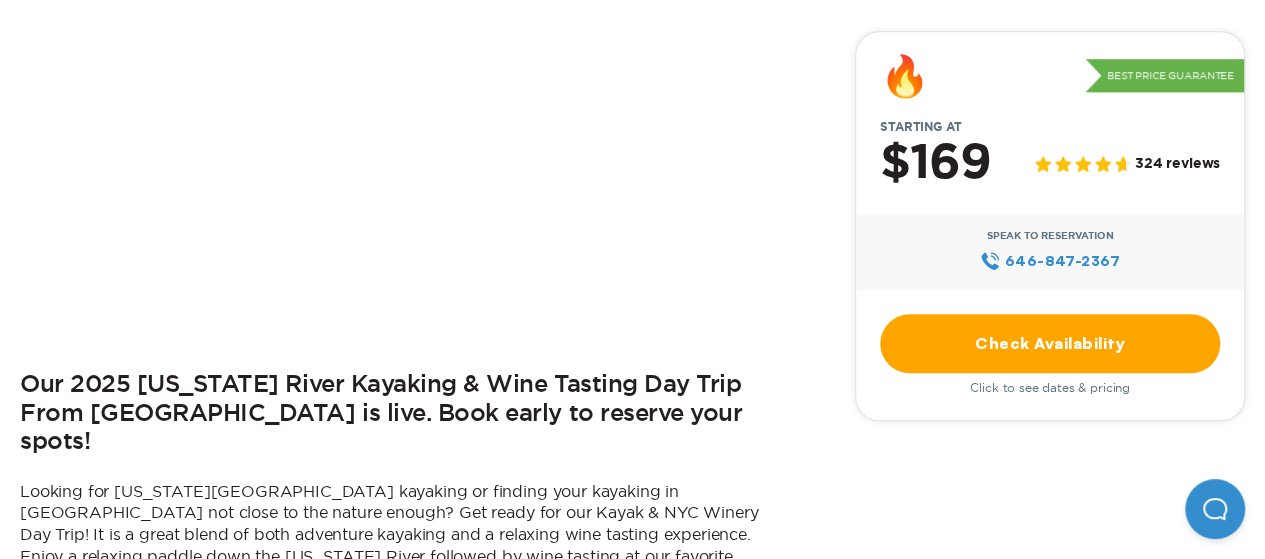 scroll, scrollTop: 600, scrollLeft: 0, axis: vertical 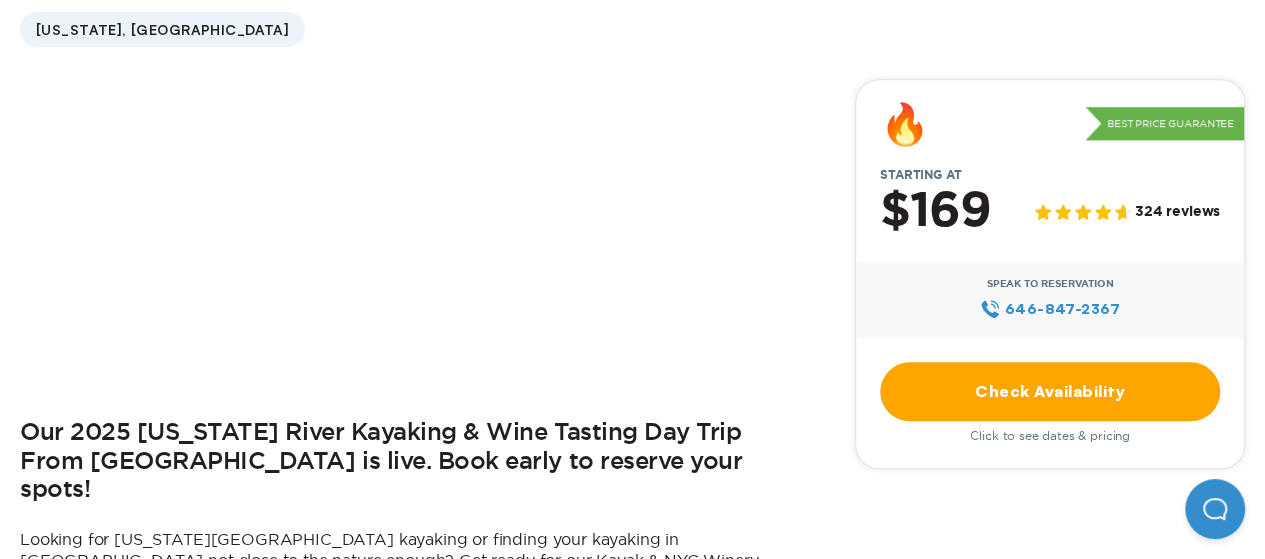click on "Check Availability" at bounding box center [1050, 391] 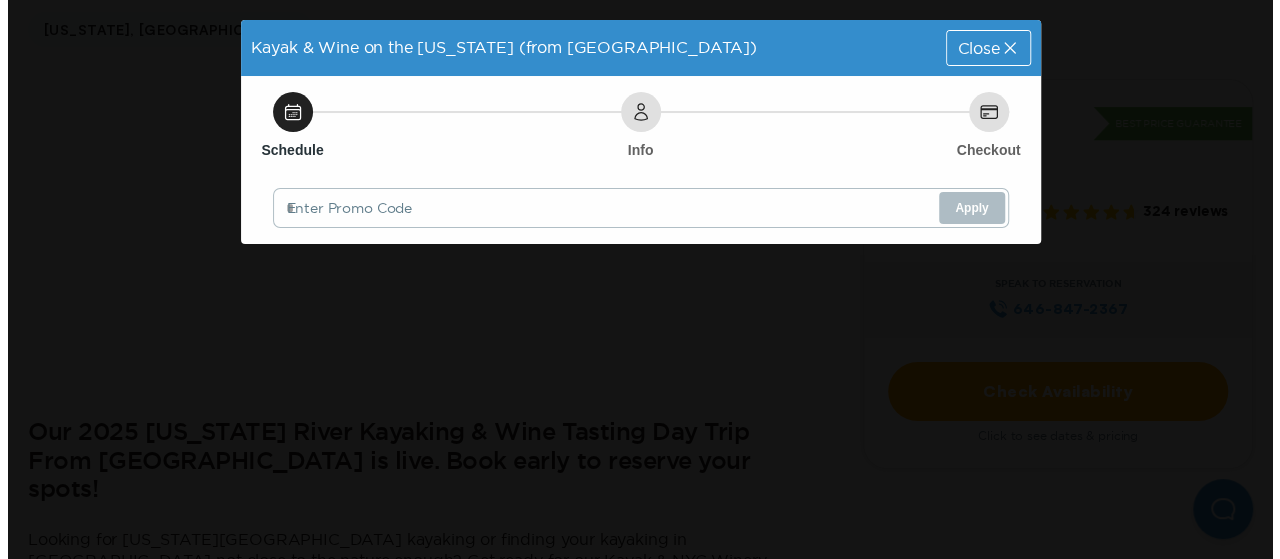 scroll, scrollTop: 0, scrollLeft: 0, axis: both 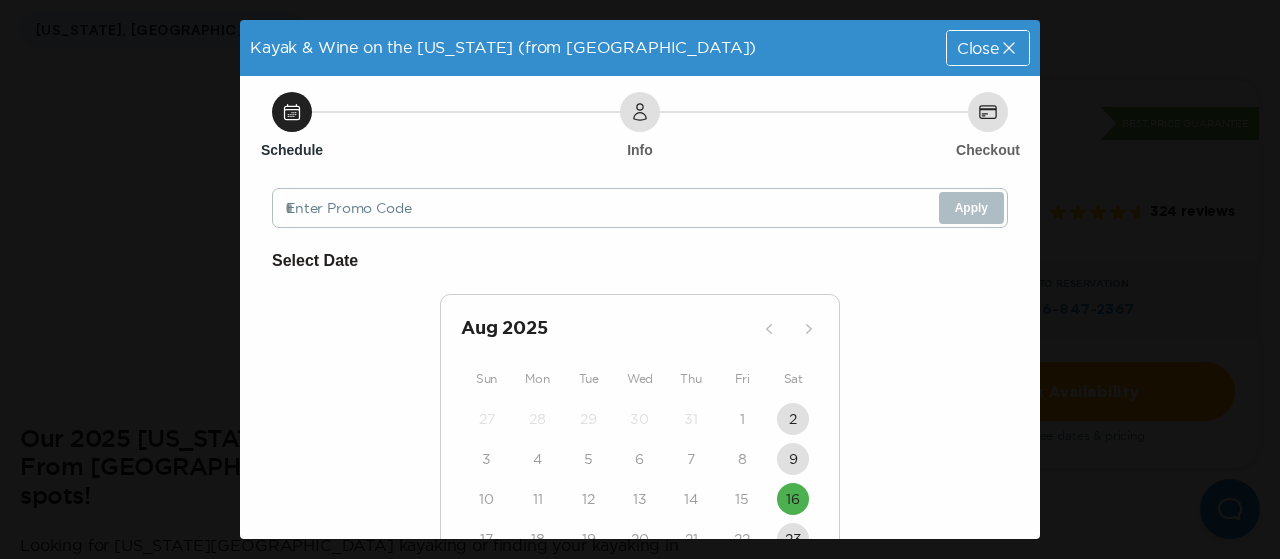 click on "Close" at bounding box center (978, 48) 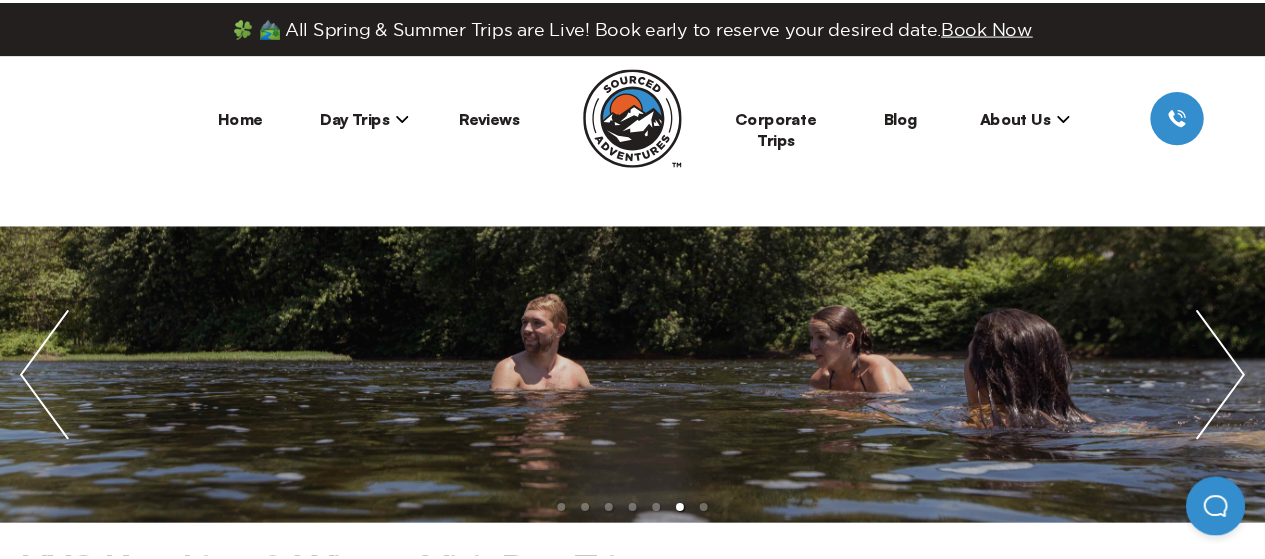scroll, scrollTop: 600, scrollLeft: 0, axis: vertical 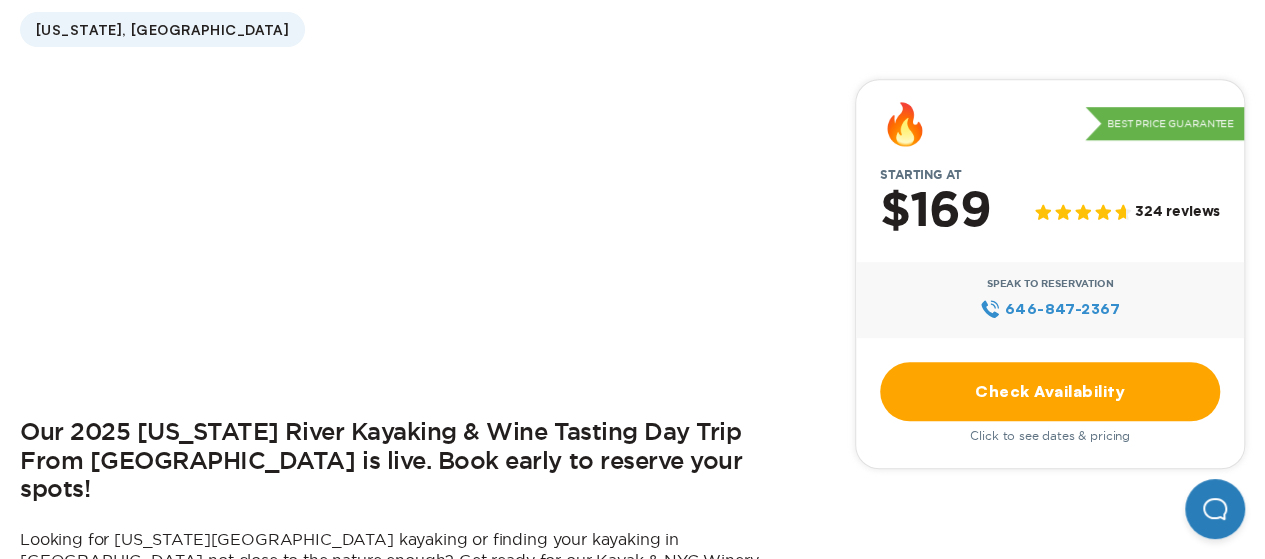 click at bounding box center (1215, 509) 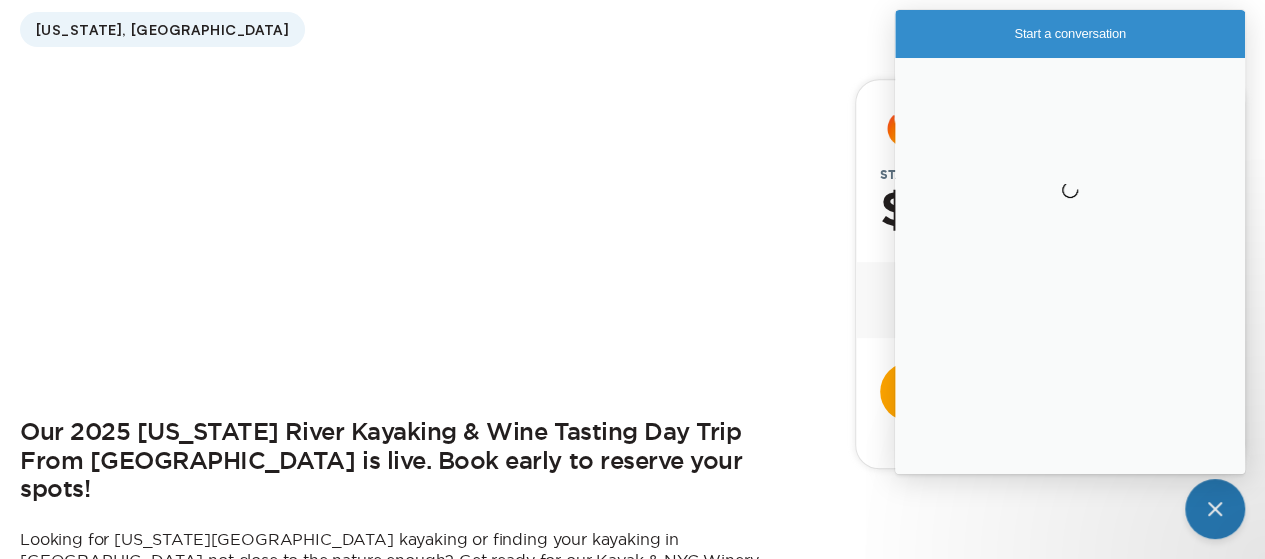 scroll, scrollTop: 0, scrollLeft: 0, axis: both 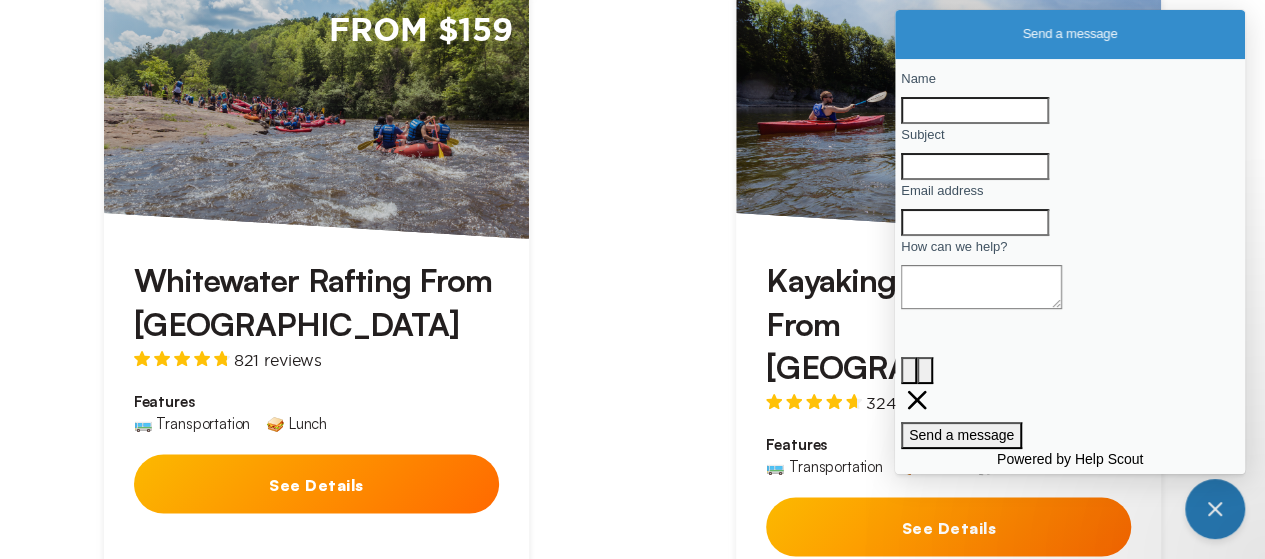 click at bounding box center [1215, 509] 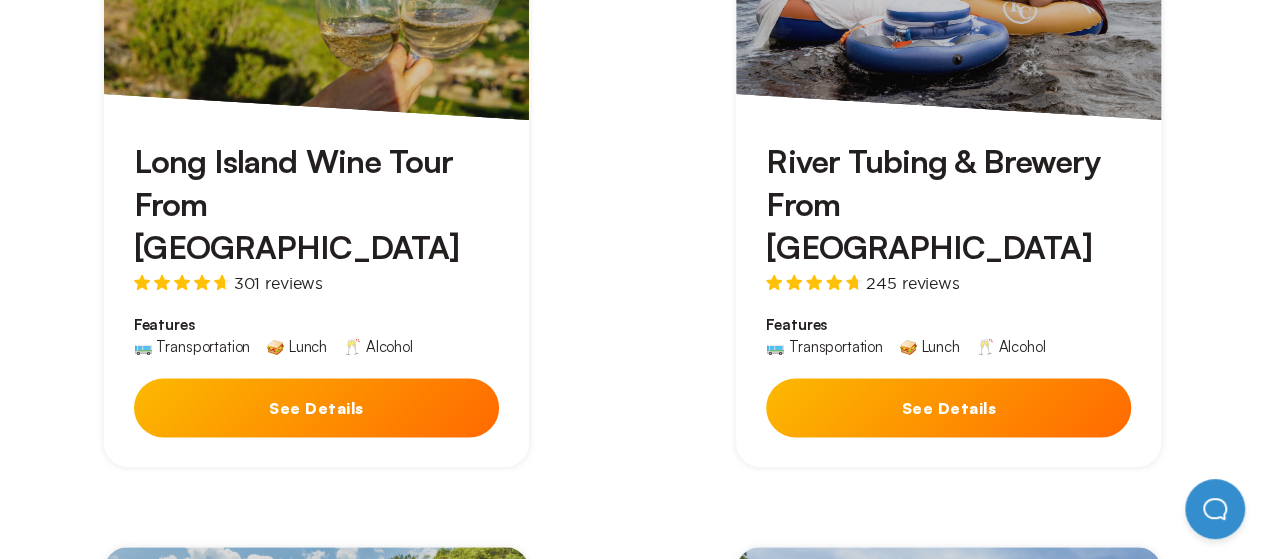 scroll, scrollTop: 1100, scrollLeft: 0, axis: vertical 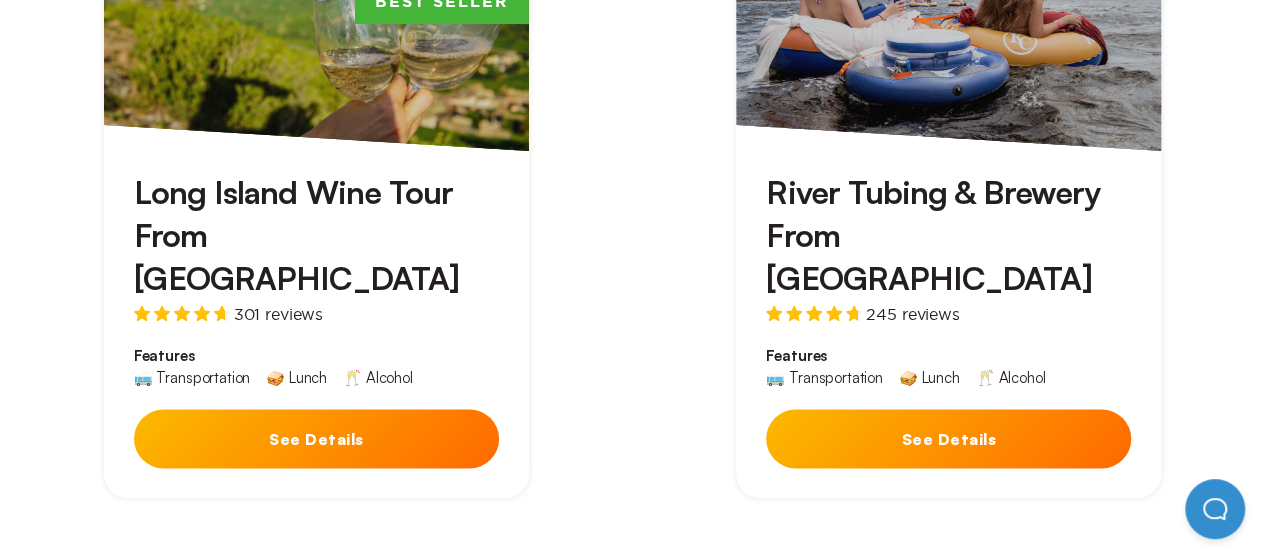 click on "See Details" at bounding box center [948, 438] 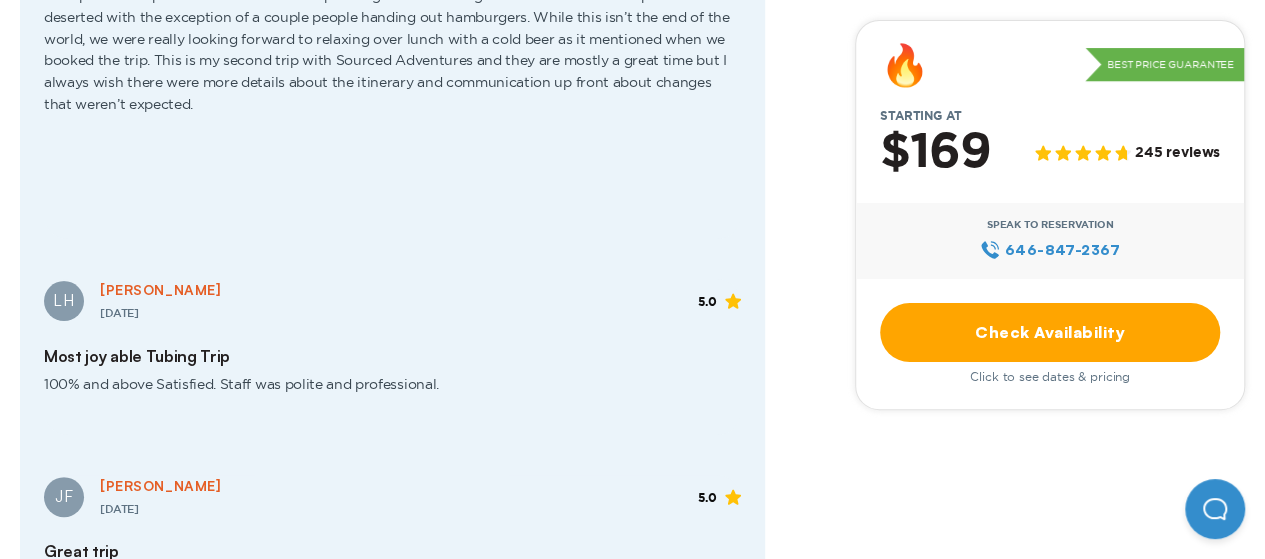 scroll, scrollTop: 3900, scrollLeft: 0, axis: vertical 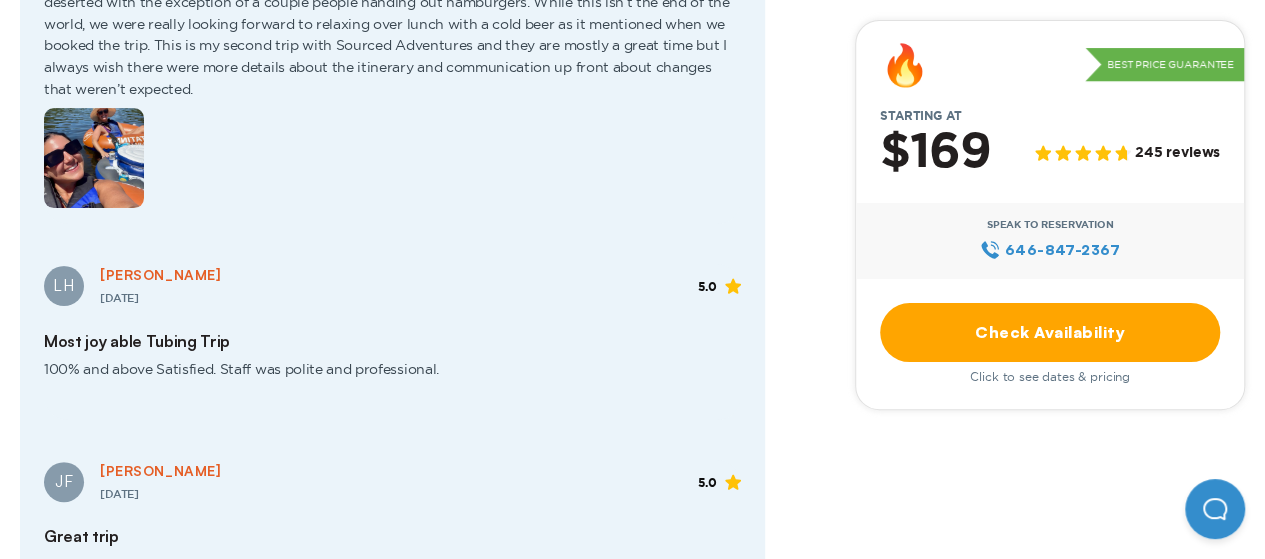 click on "Check Availability" at bounding box center (1050, 332) 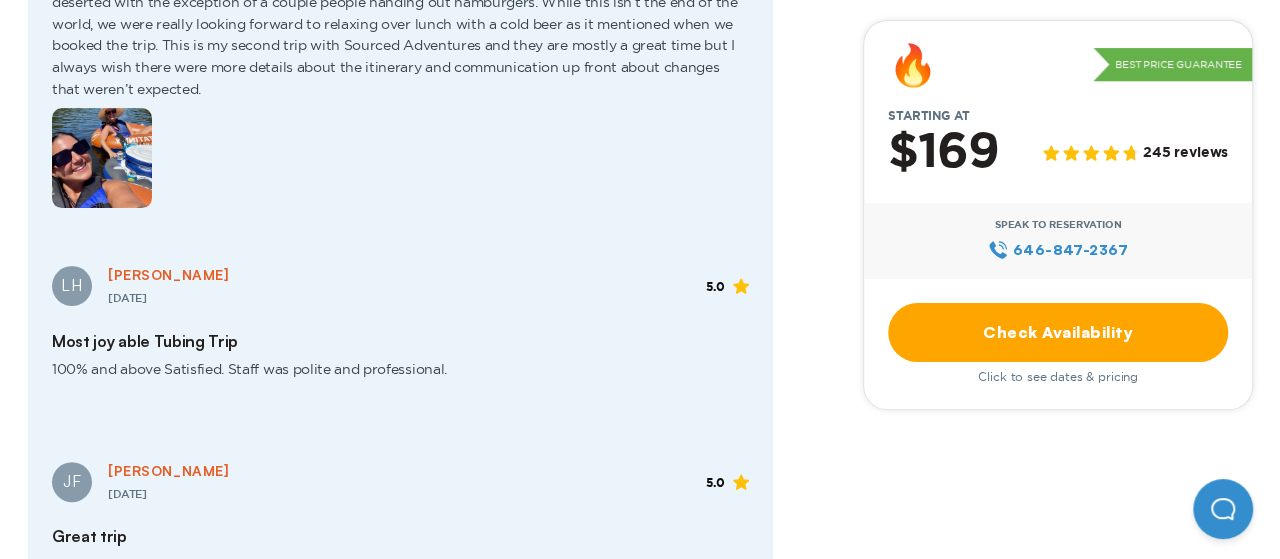scroll, scrollTop: 0, scrollLeft: 0, axis: both 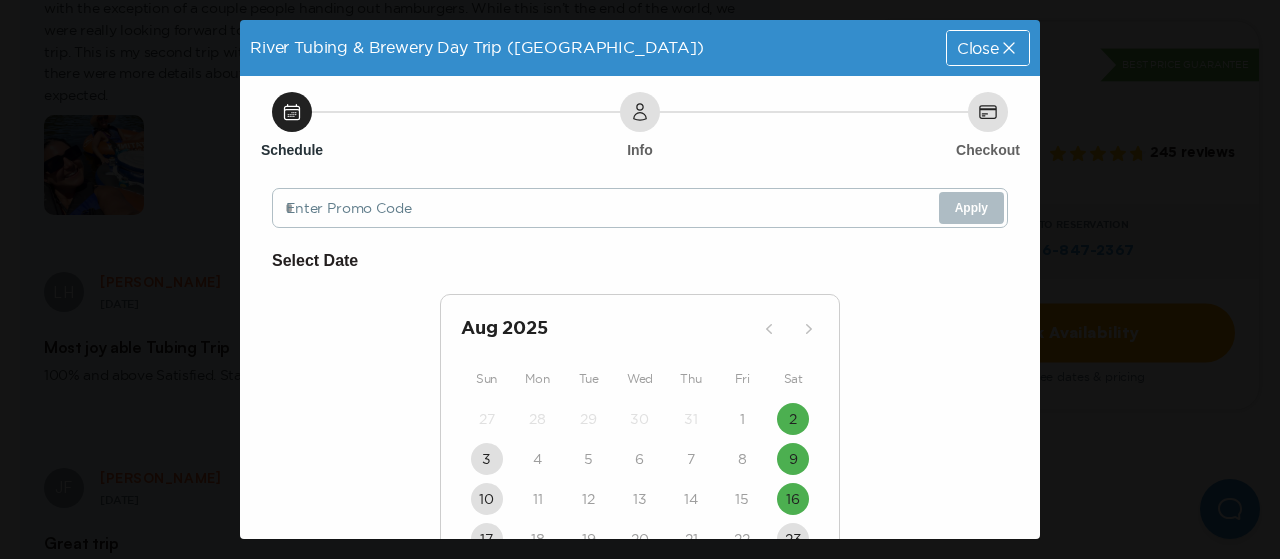 click on "Close" at bounding box center [978, 48] 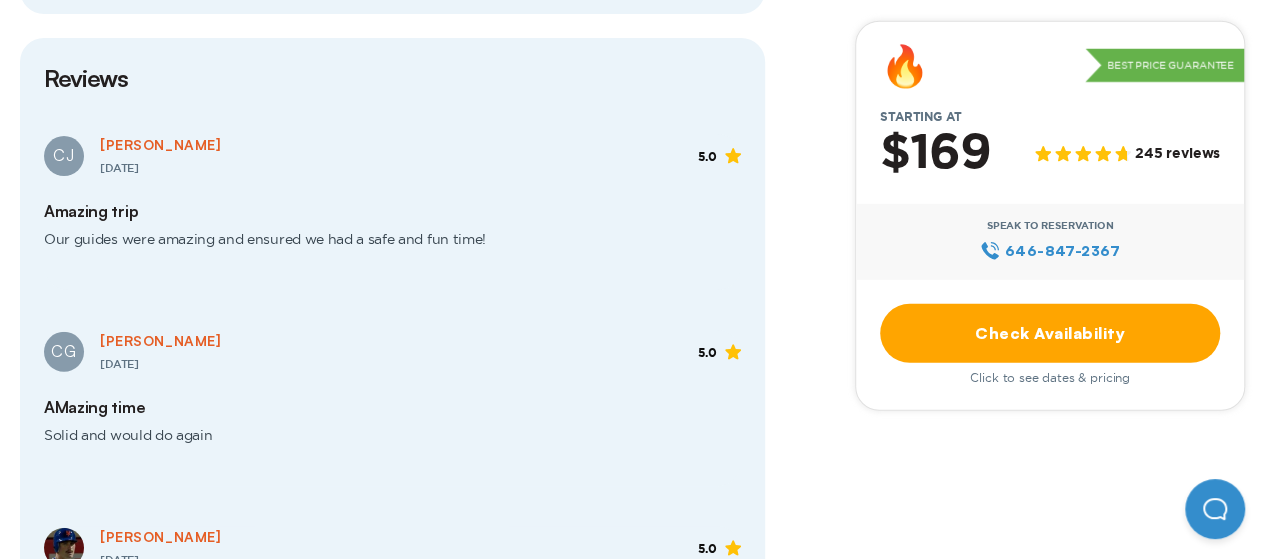 scroll, scrollTop: 2800, scrollLeft: 0, axis: vertical 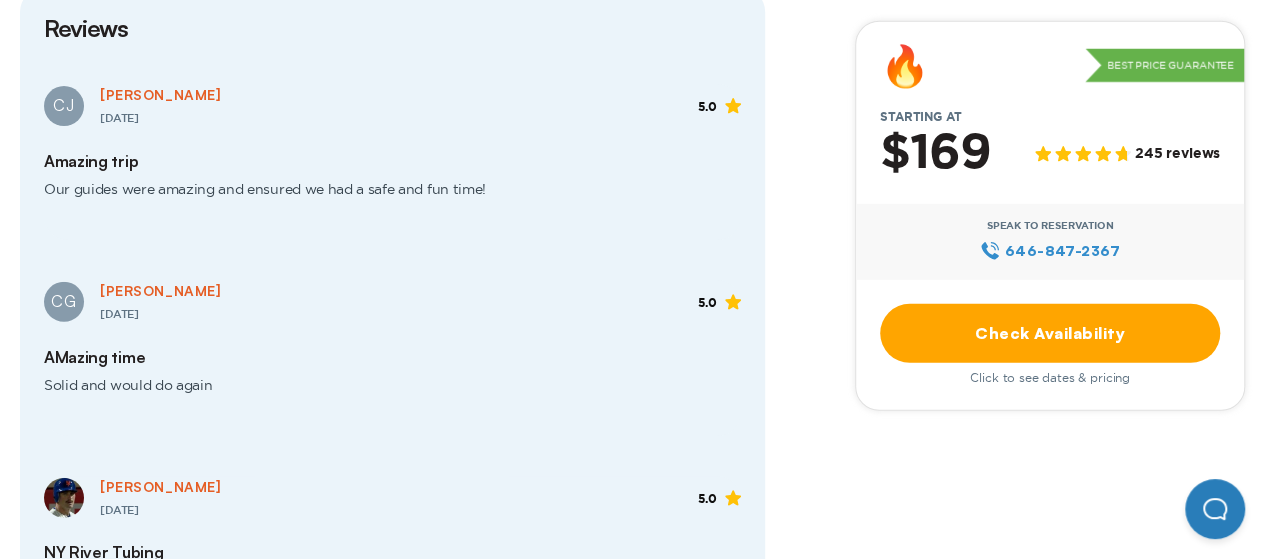 click at bounding box center [1215, 509] 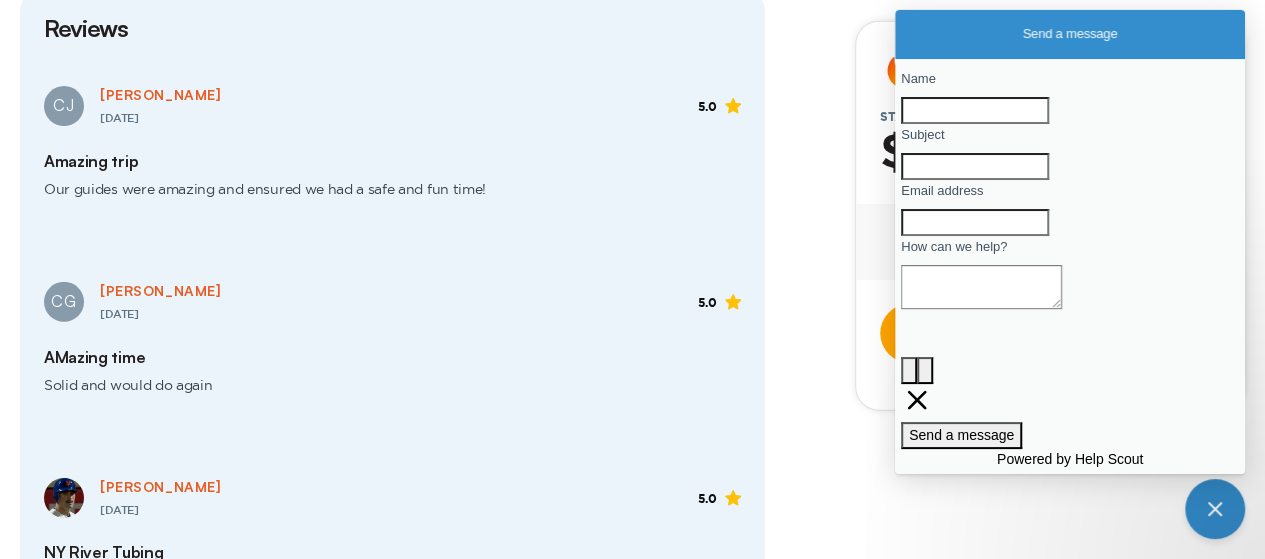 click on "Name" at bounding box center (975, 110) 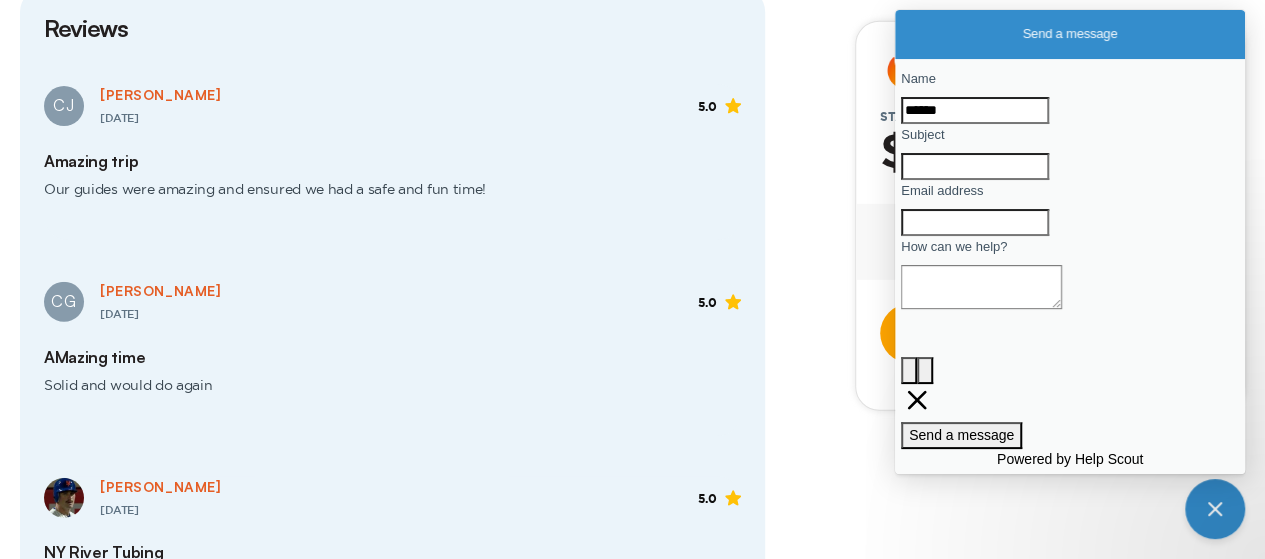 type on "**********" 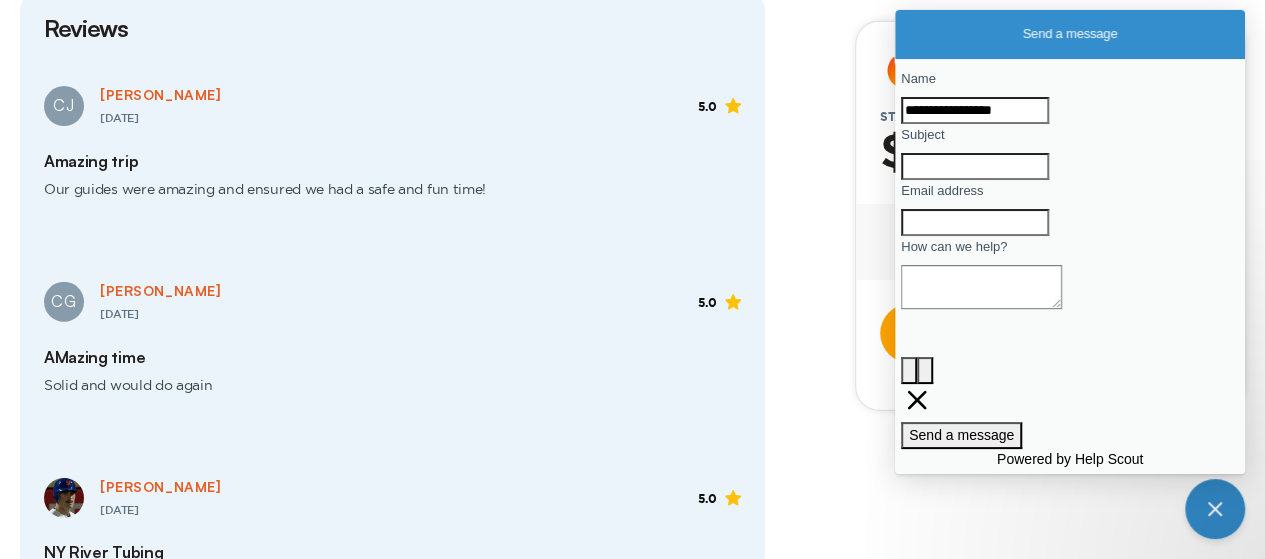 click on "Subject" at bounding box center [975, 166] 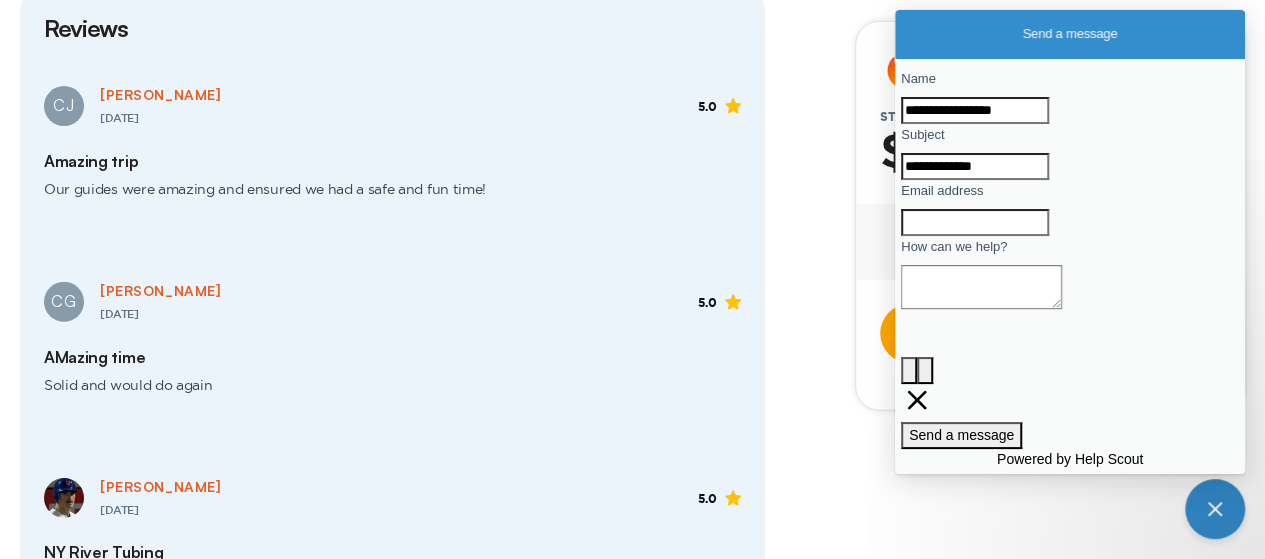 type on "**********" 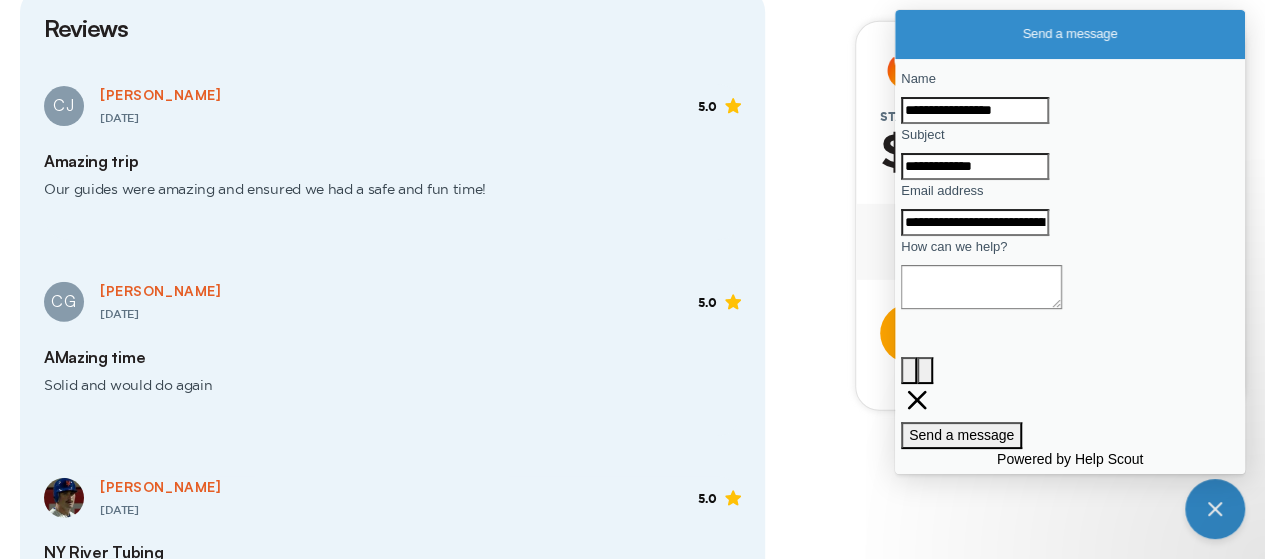 click on "How can we help?" at bounding box center (981, 287) 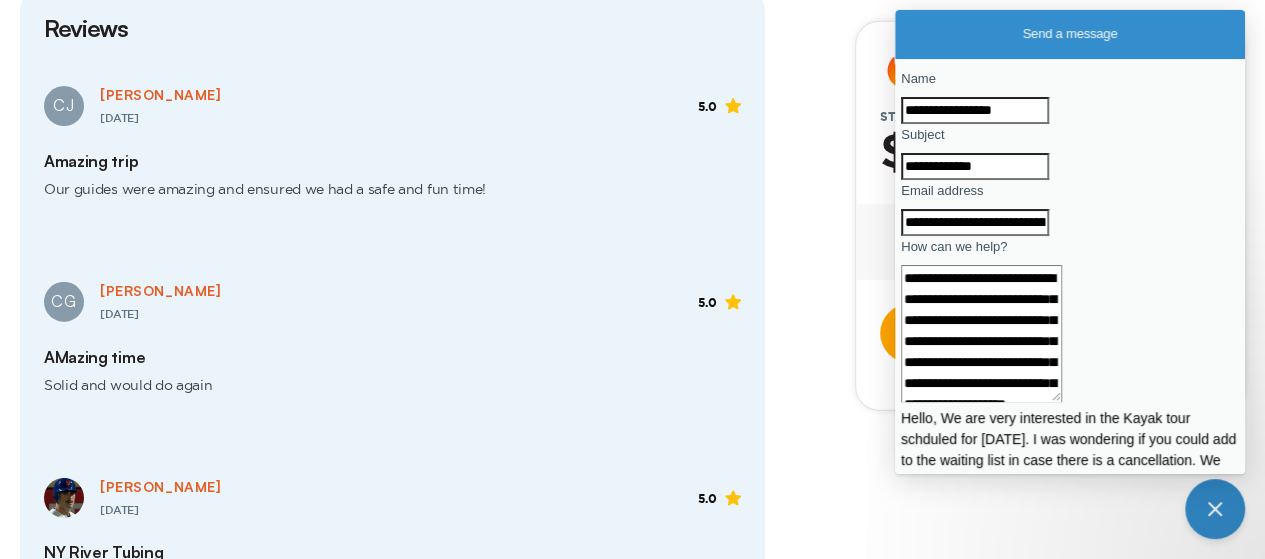 type on "**********" 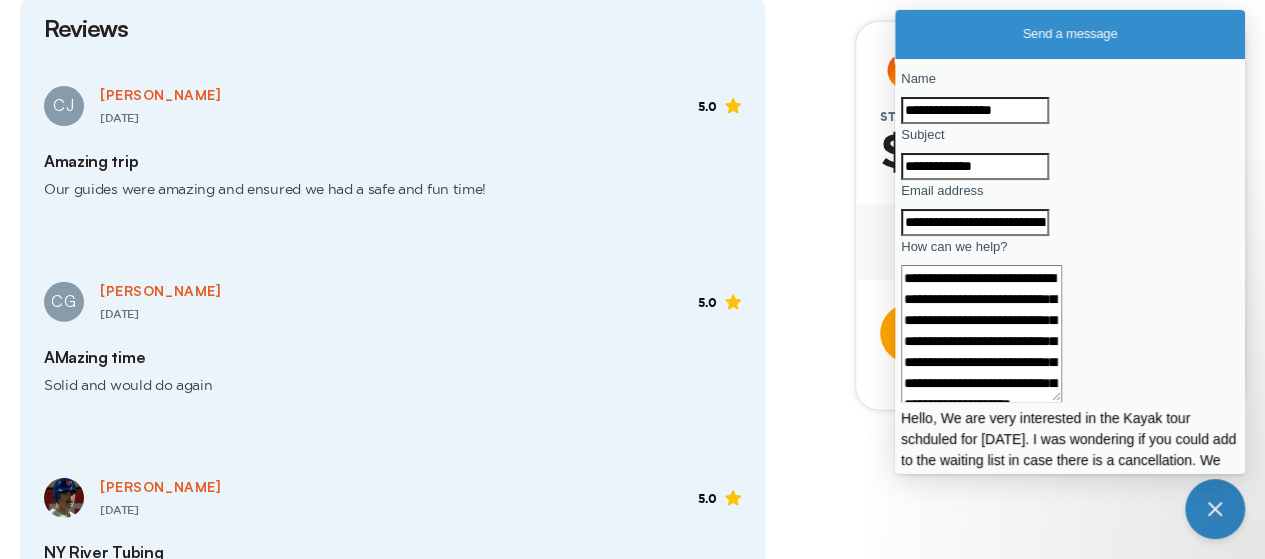 drag, startPoint x: 1053, startPoint y: 453, endPoint x: 931, endPoint y: 348, distance: 160.96272 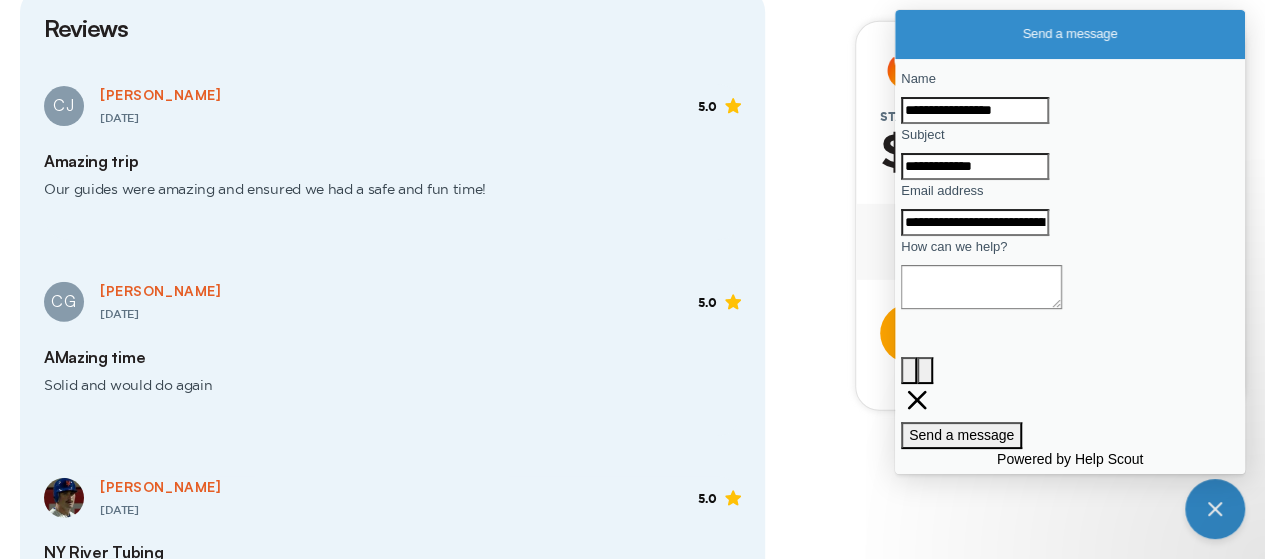 click on "How can we help?" at bounding box center [981, 287] 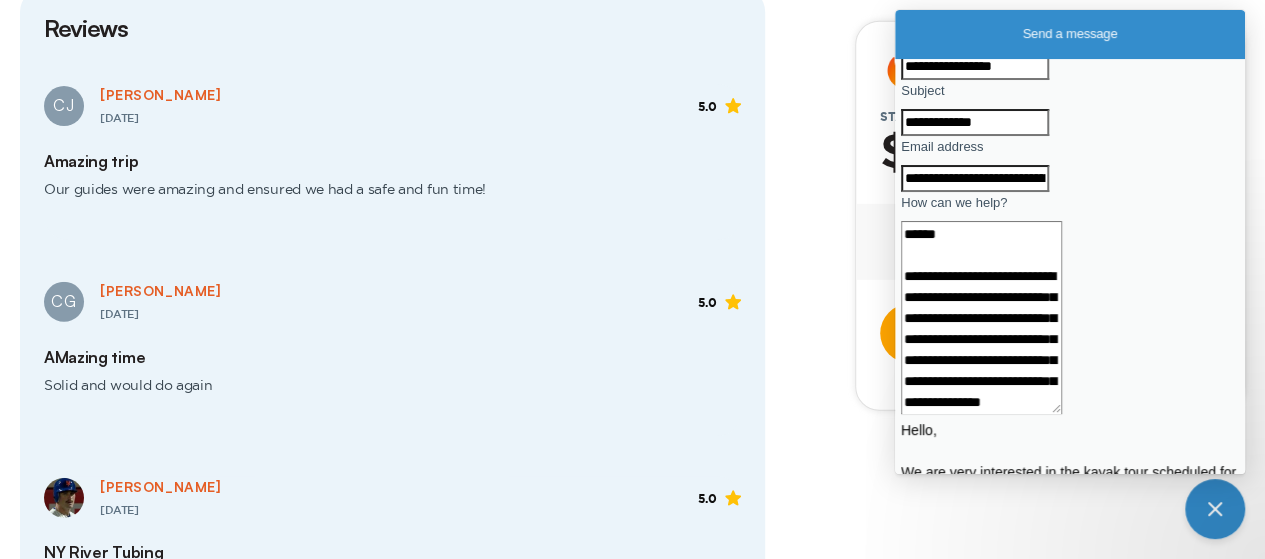 scroll, scrollTop: 46, scrollLeft: 0, axis: vertical 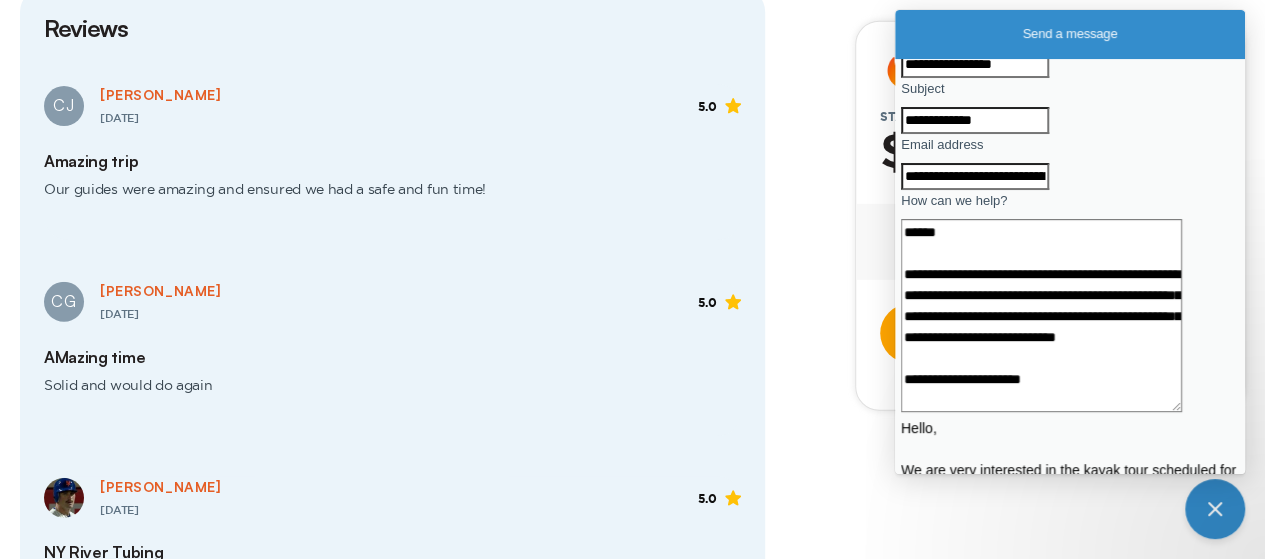 click on "**********" at bounding box center [1041, 315] 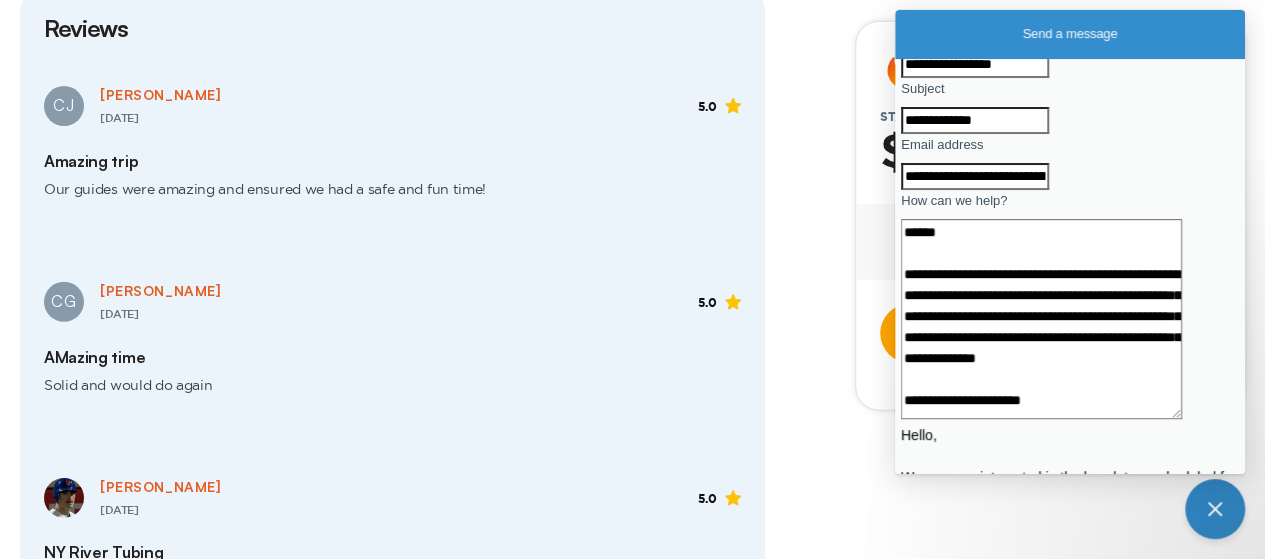 scroll, scrollTop: 24, scrollLeft: 0, axis: vertical 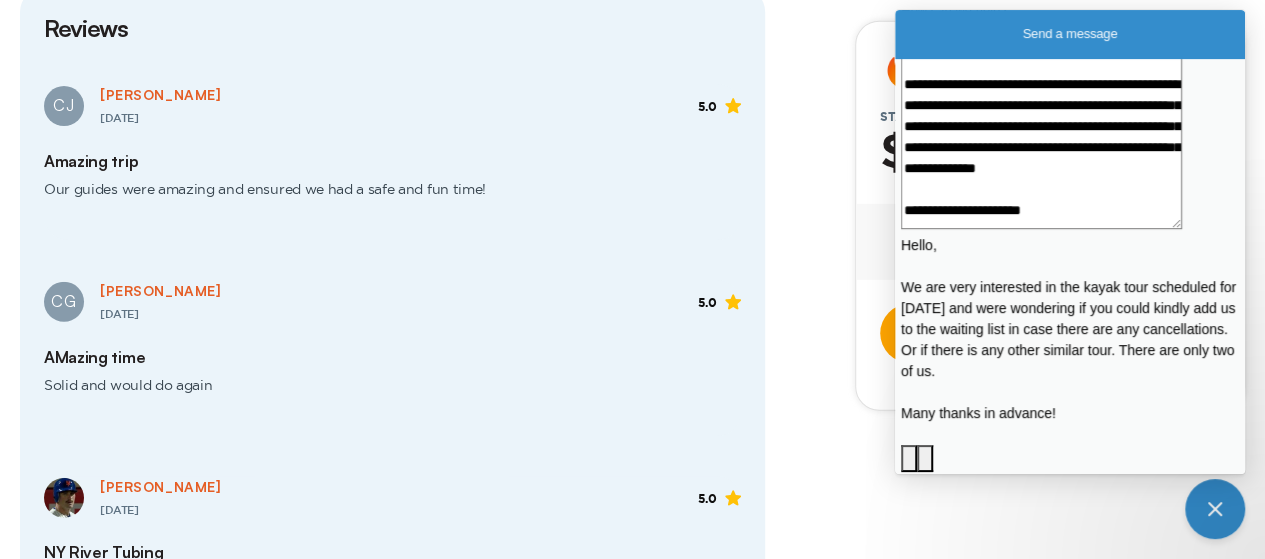 type on "**********" 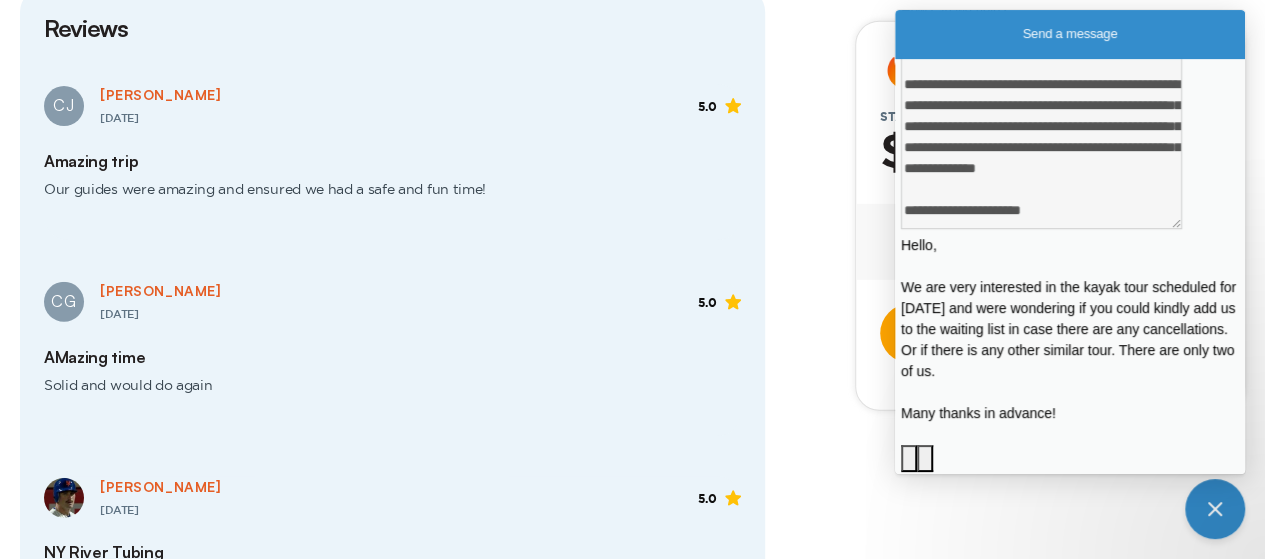 scroll, scrollTop: 0, scrollLeft: 0, axis: both 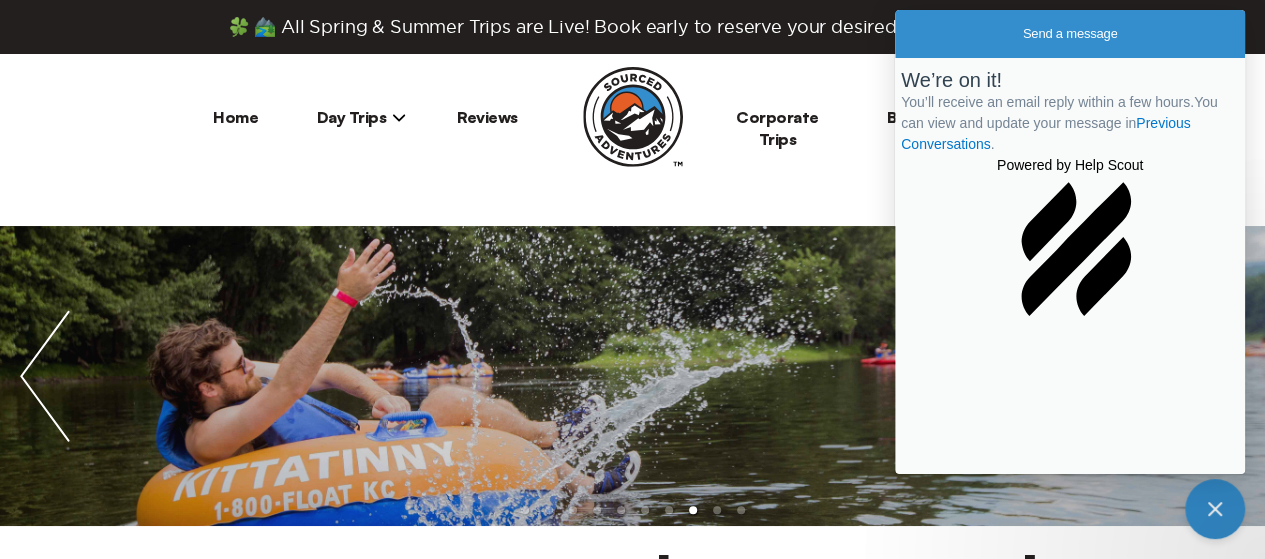 click at bounding box center (1023, 34) 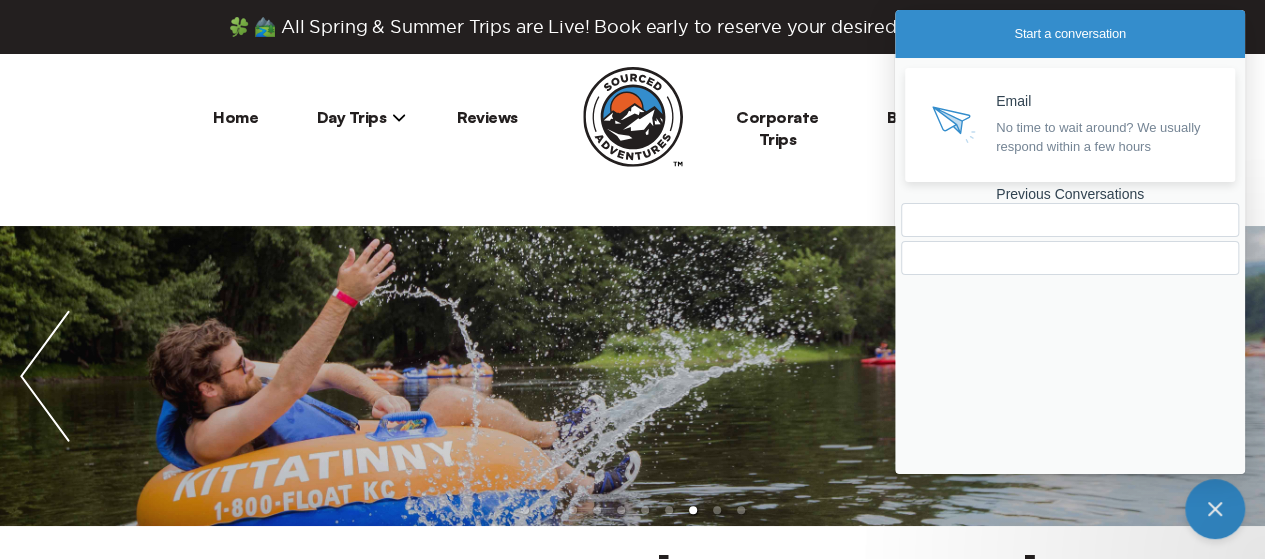 click 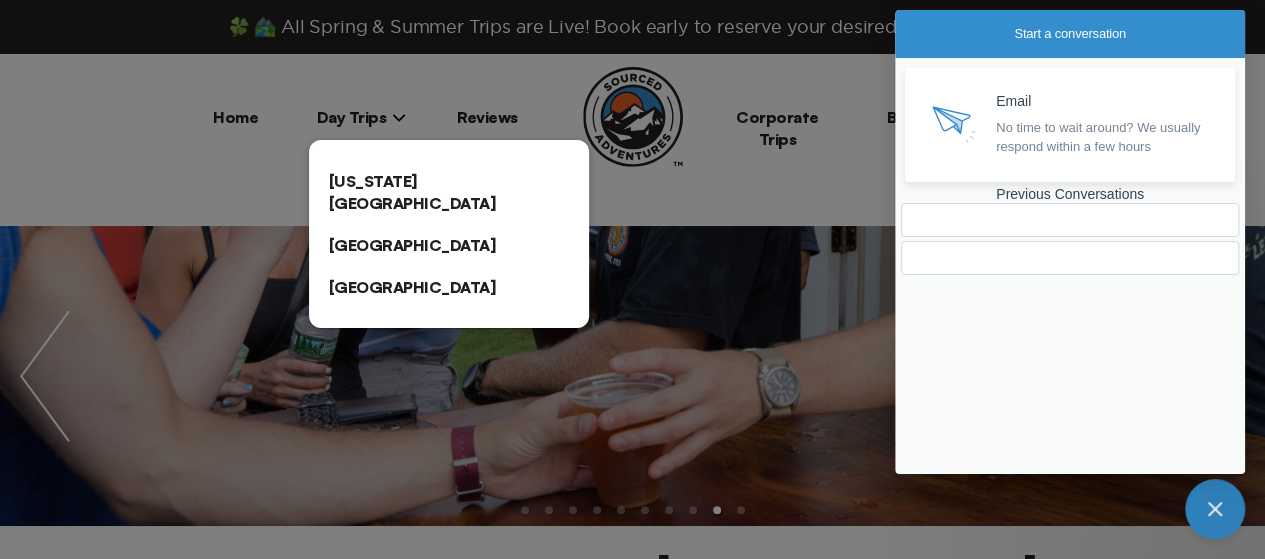 click on "[US_STATE][GEOGRAPHIC_DATA]" at bounding box center [449, 192] 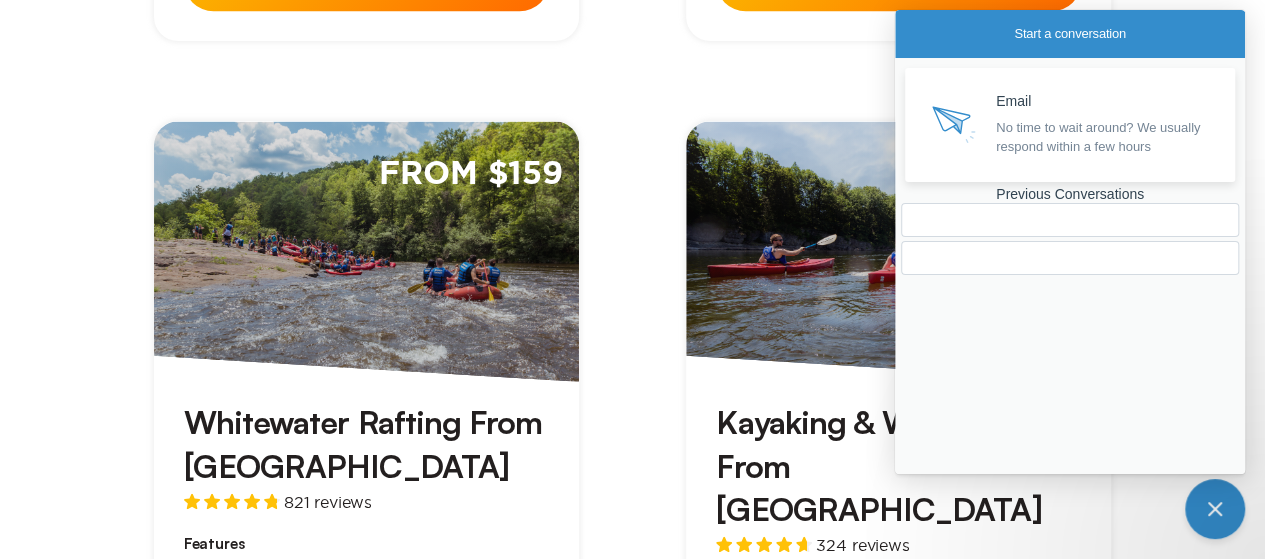 scroll, scrollTop: 1400, scrollLeft: 0, axis: vertical 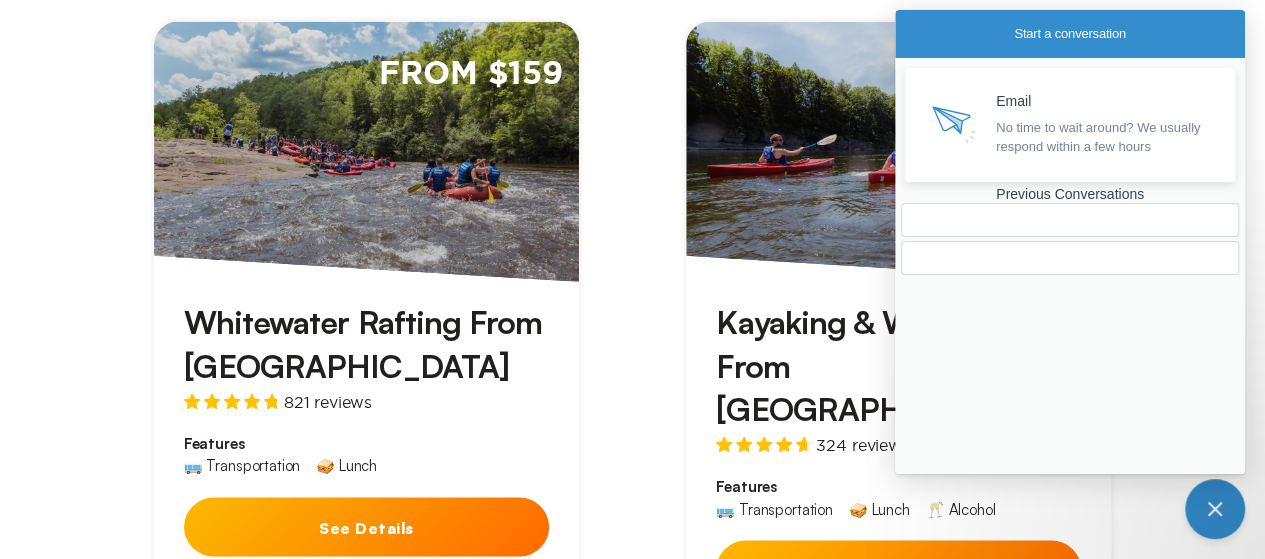 click on "Whitewater Rafting From [GEOGRAPHIC_DATA]" at bounding box center (366, 344) 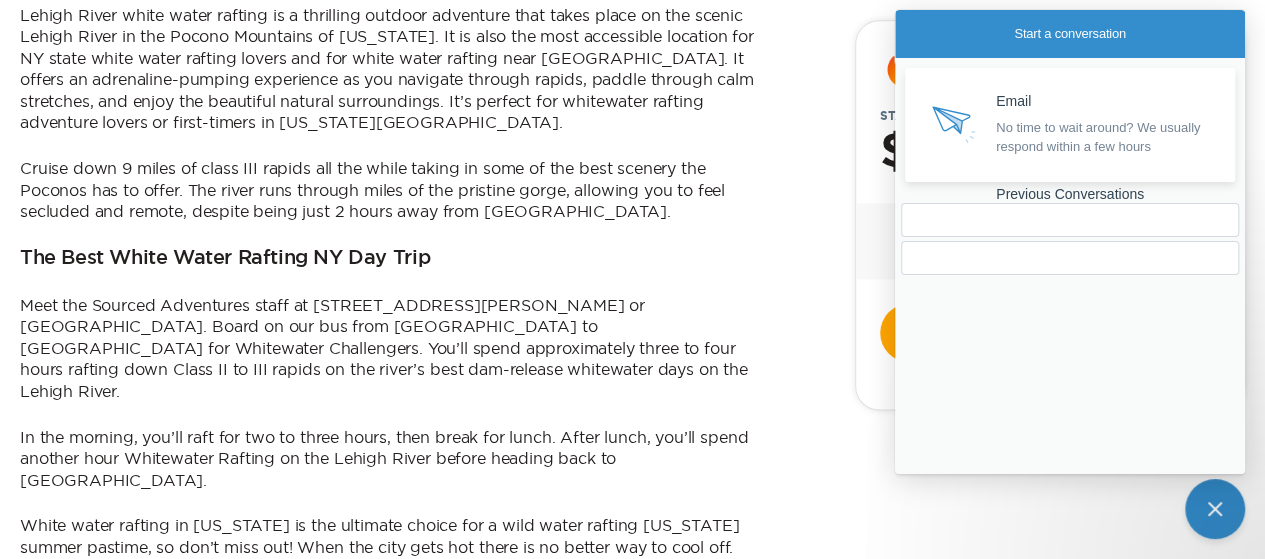 scroll, scrollTop: 0, scrollLeft: 0, axis: both 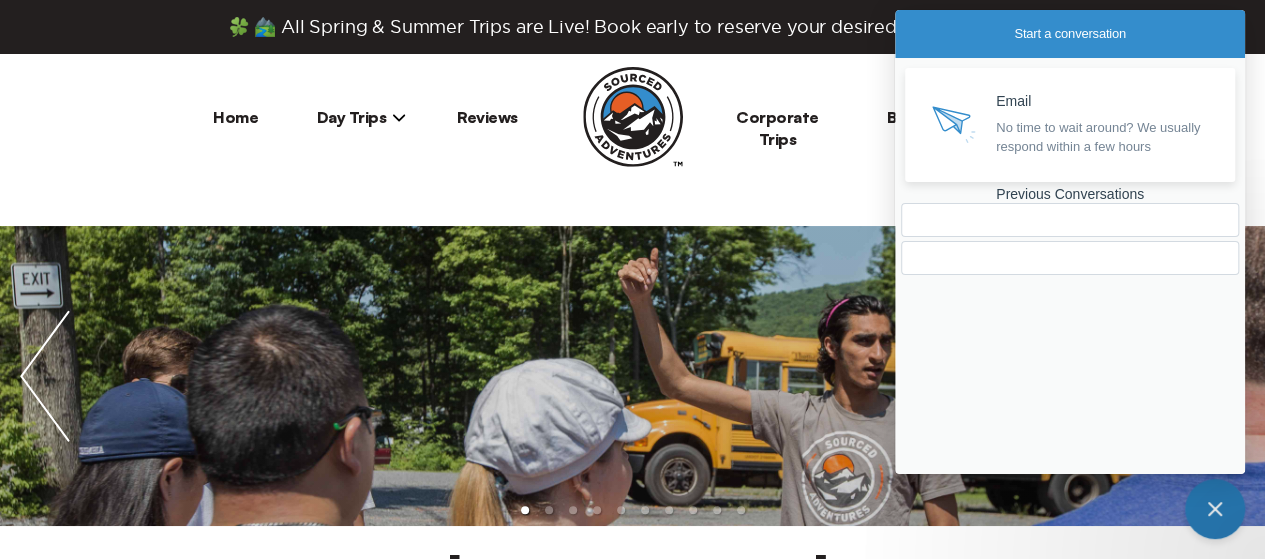 click at bounding box center (1215, 509) 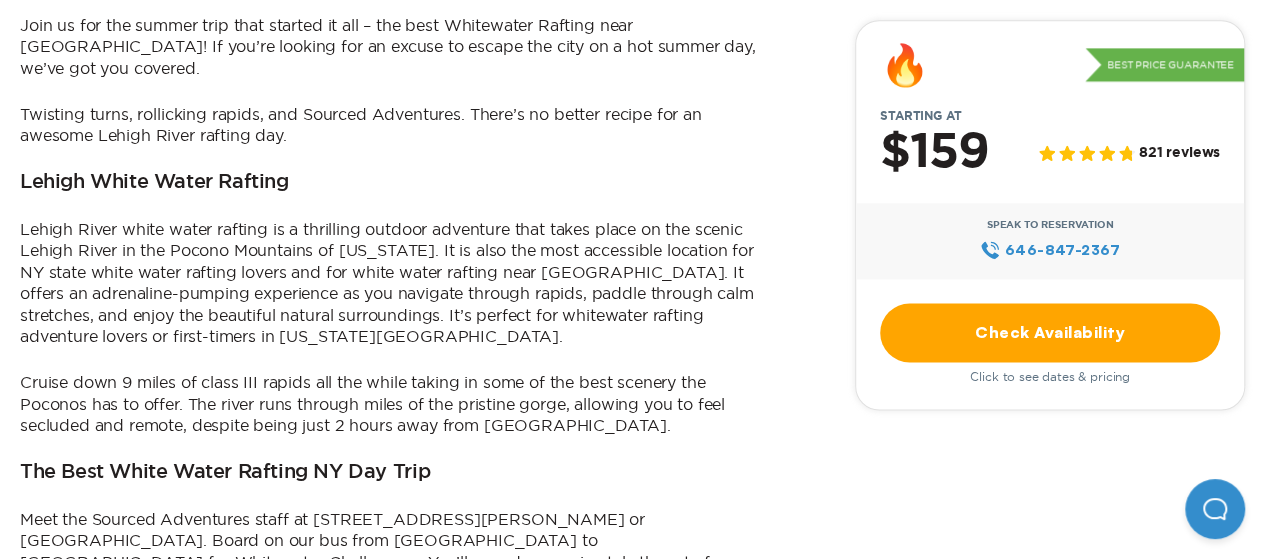 scroll, scrollTop: 1200, scrollLeft: 0, axis: vertical 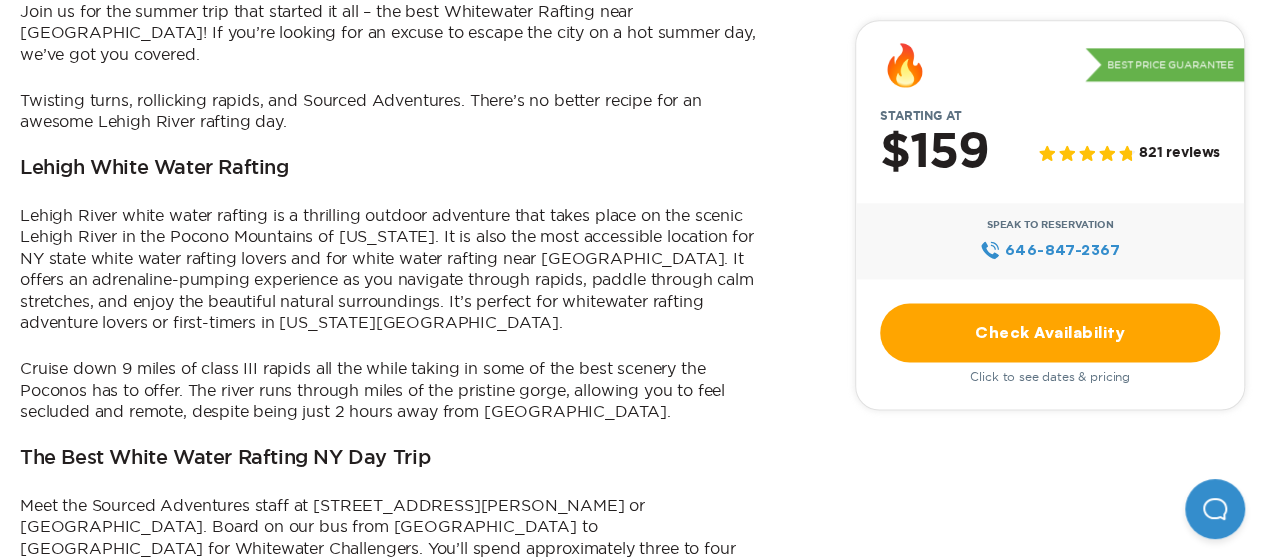 click on "Check Availability" at bounding box center (1050, 332) 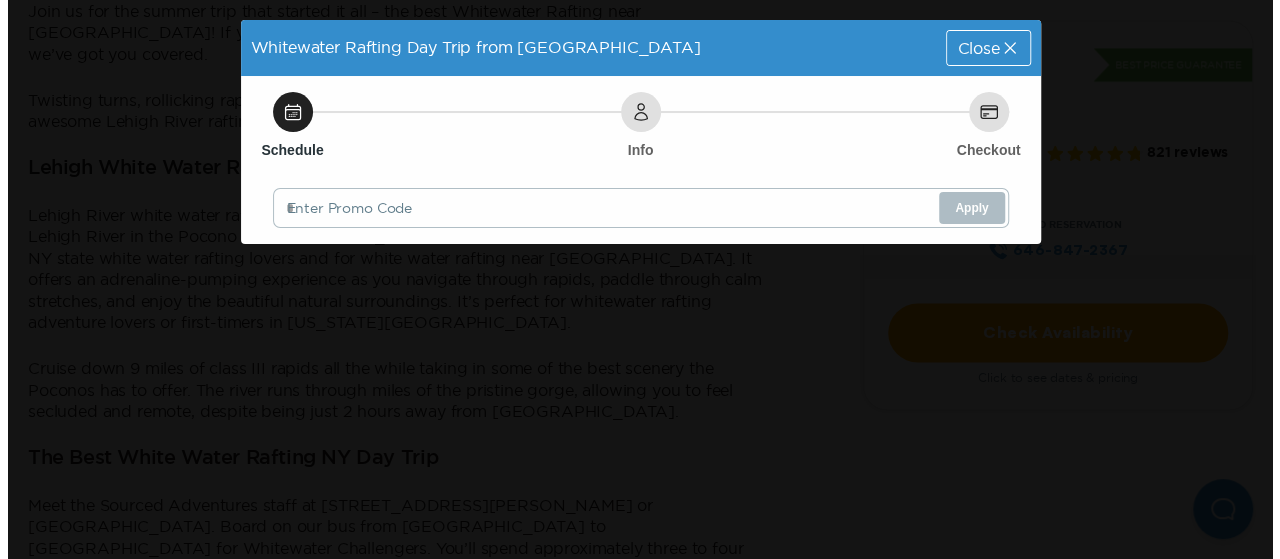 scroll, scrollTop: 0, scrollLeft: 0, axis: both 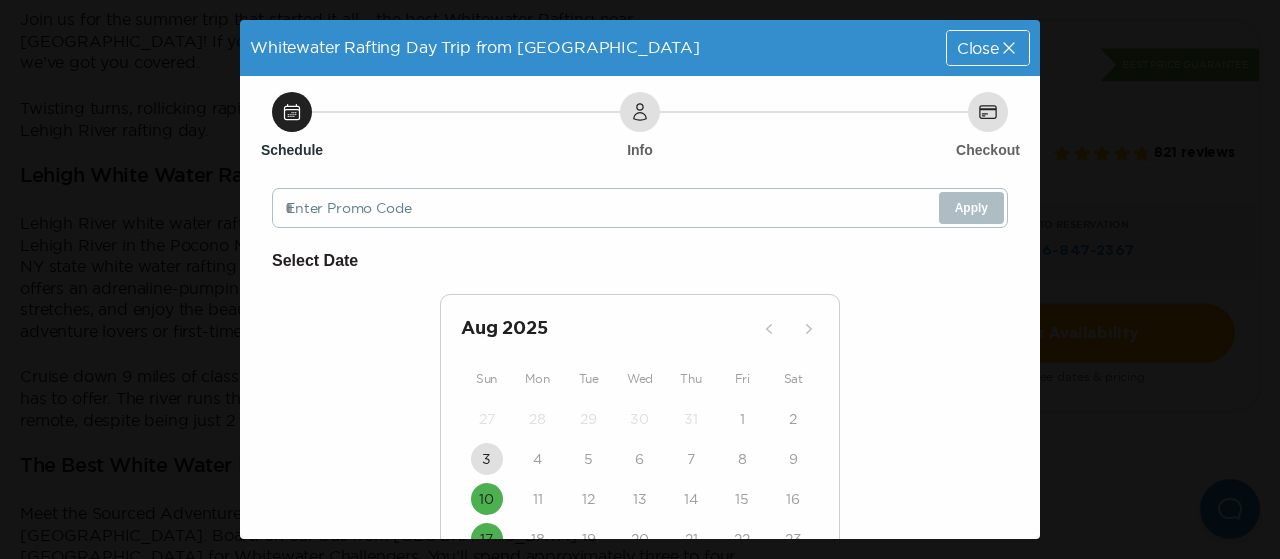 click on "Close" at bounding box center [978, 48] 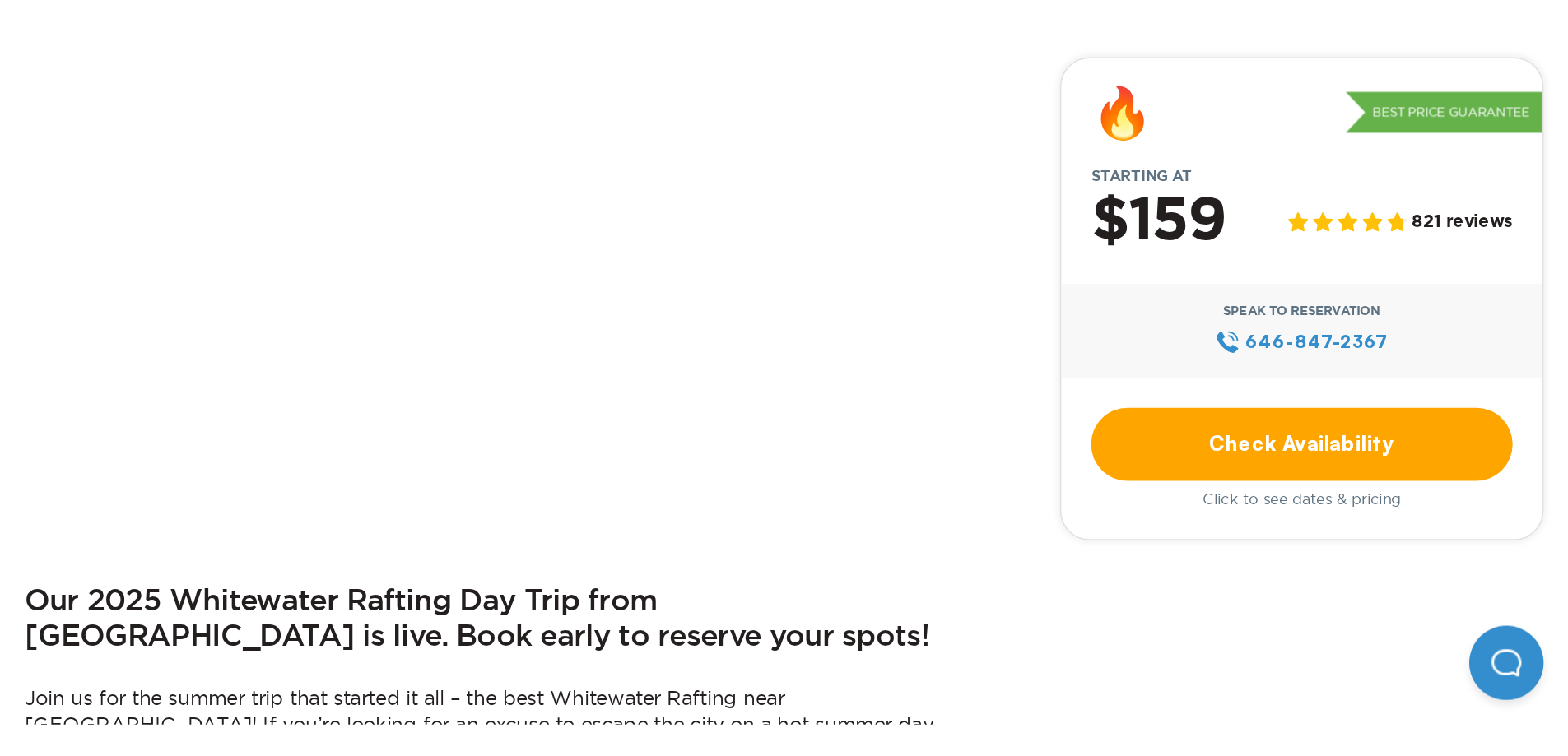scroll, scrollTop: 494, scrollLeft: 0, axis: vertical 